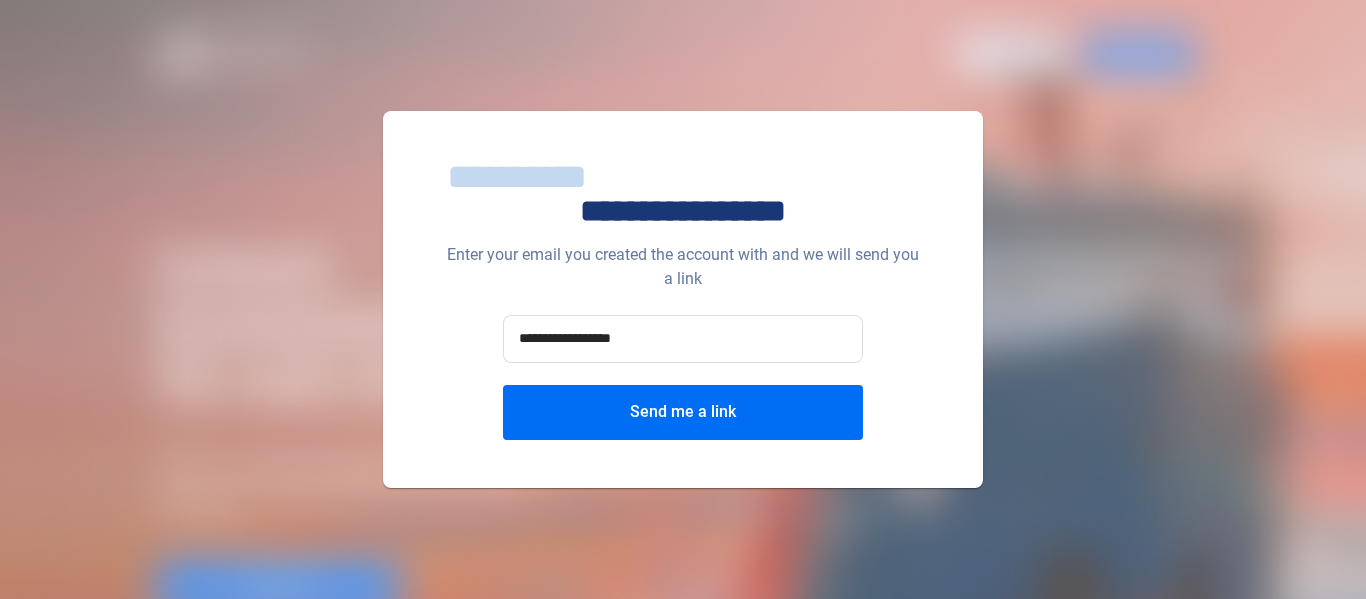 scroll, scrollTop: 0, scrollLeft: 0, axis: both 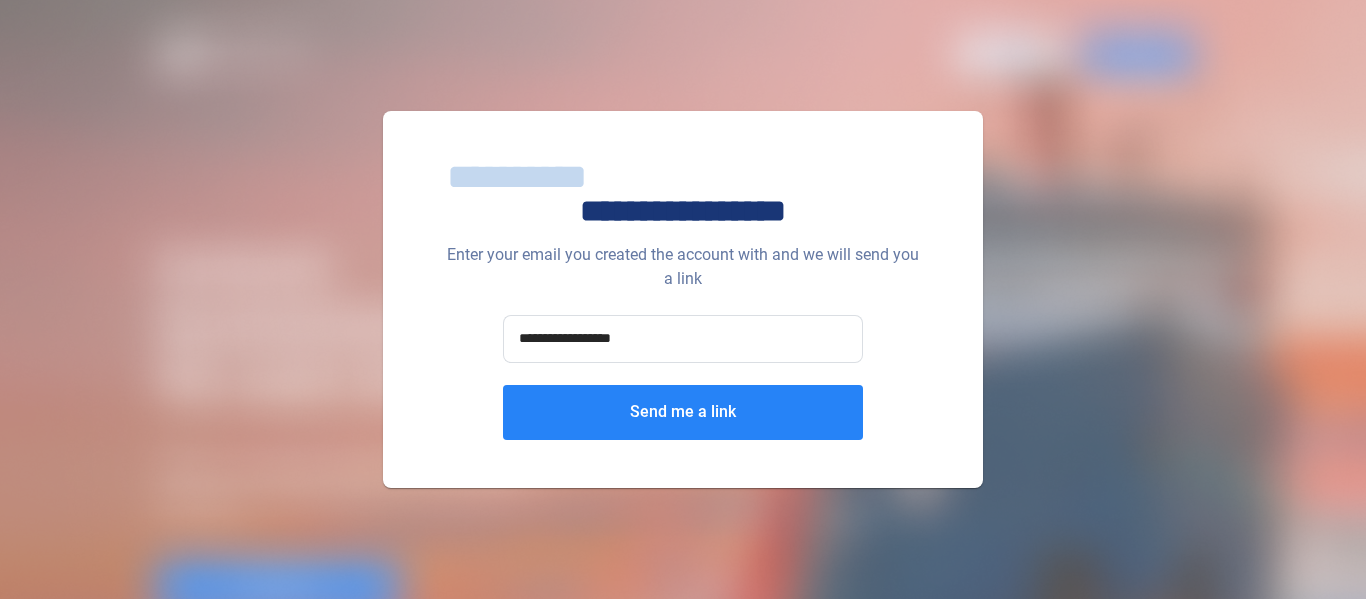 click on "Send me a link" at bounding box center (683, 412) 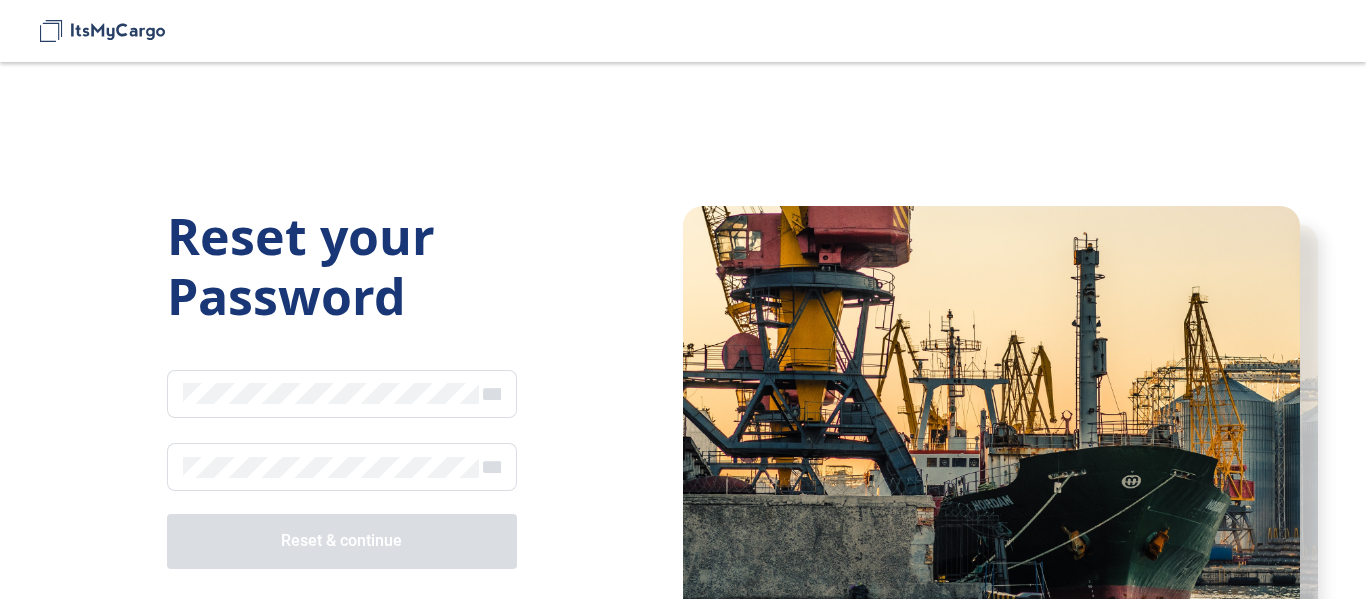 scroll, scrollTop: 0, scrollLeft: 0, axis: both 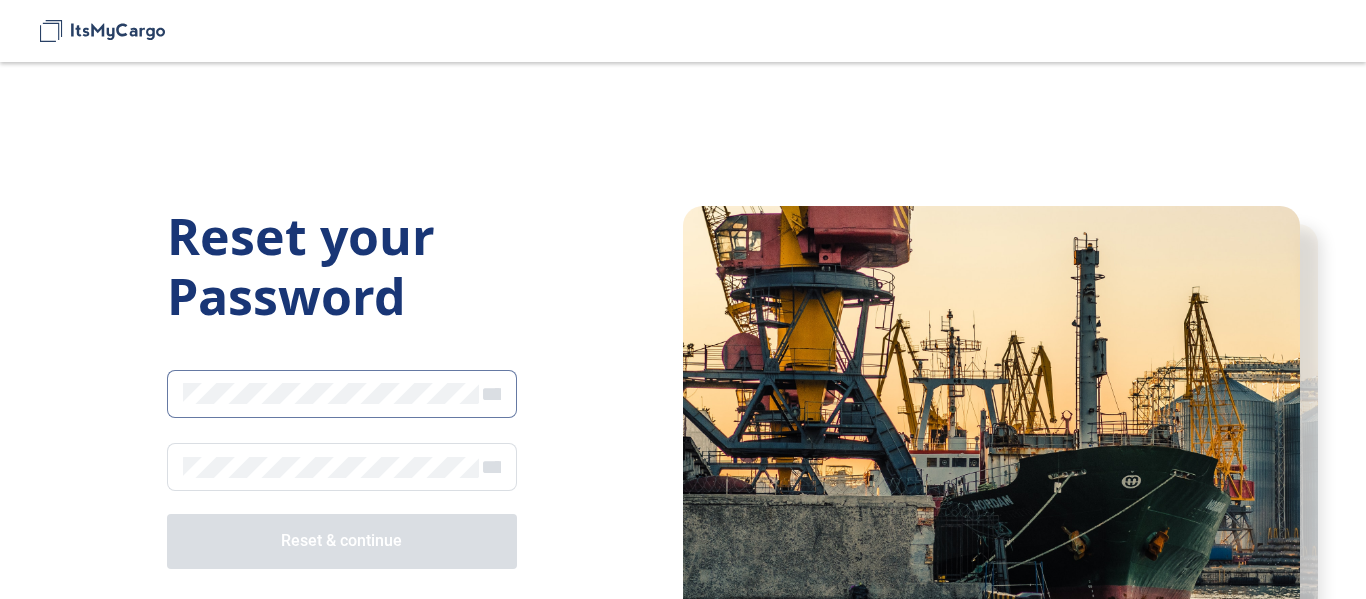 click on "******" 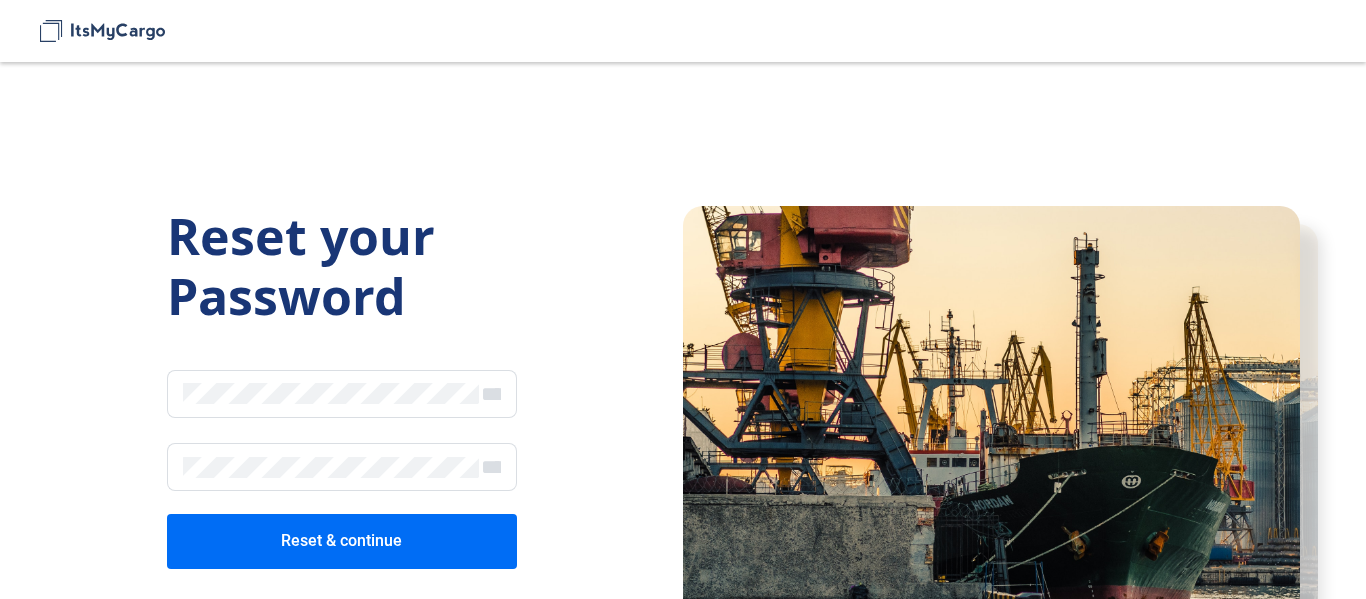 click on "Reset your Password ******* ****** Reset & continue" 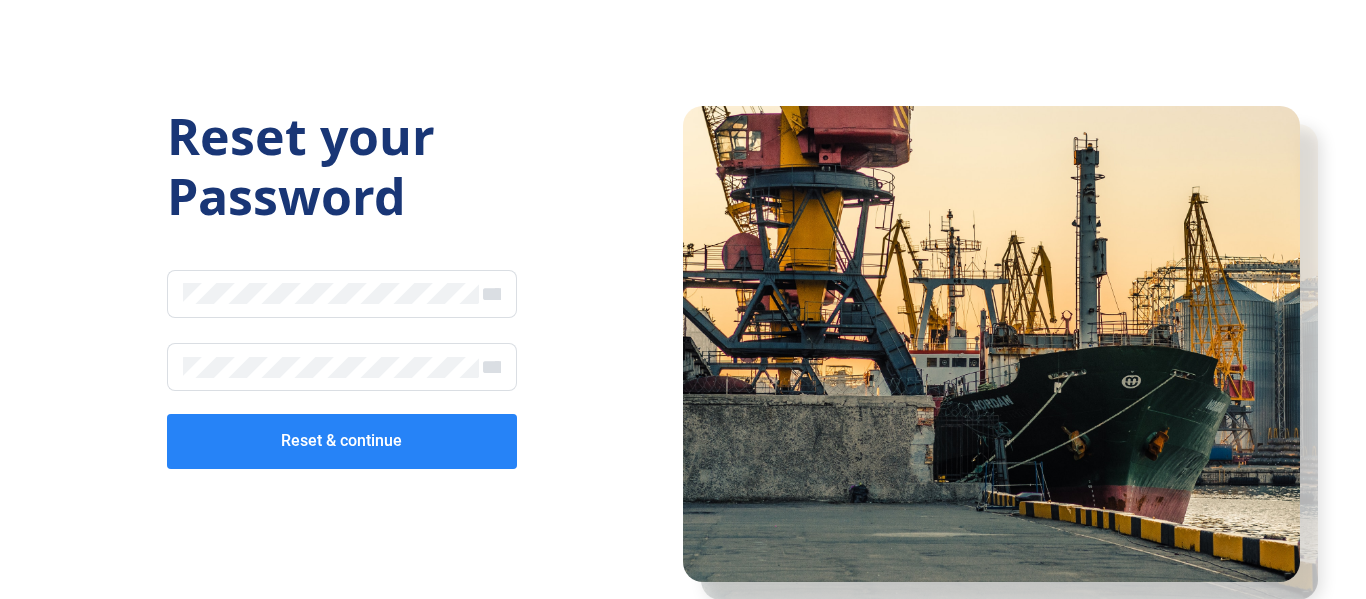 scroll, scrollTop: 101, scrollLeft: 0, axis: vertical 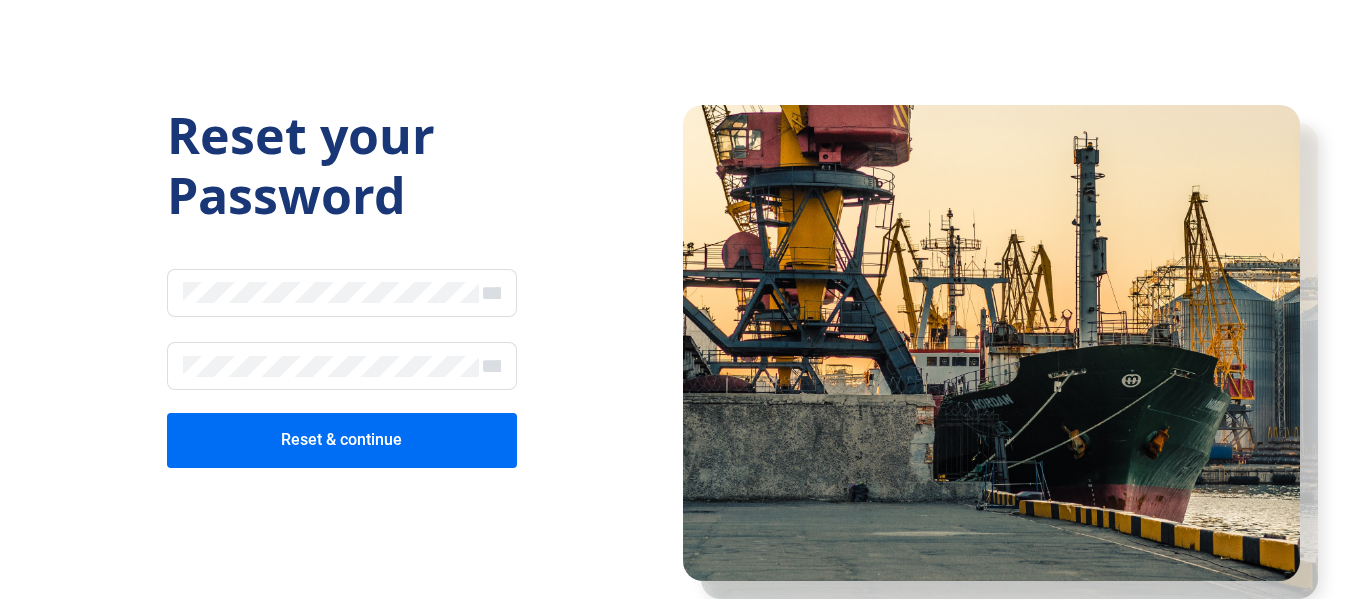 click on "******" 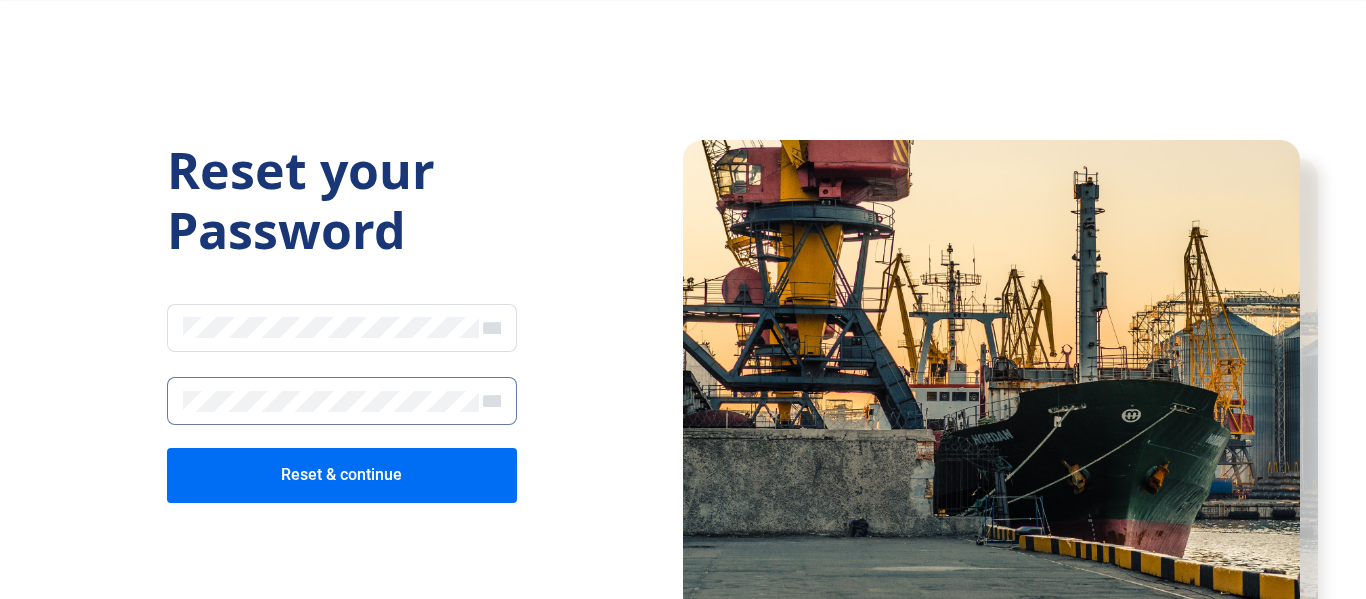 scroll, scrollTop: 100, scrollLeft: 0, axis: vertical 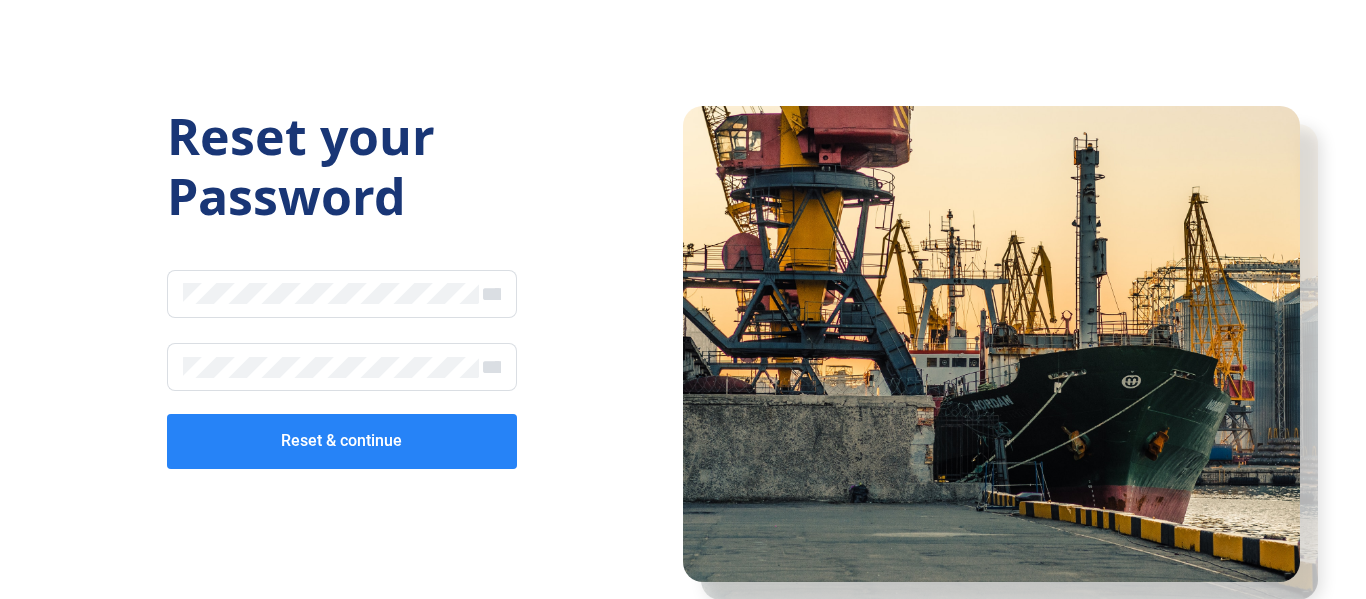 click on "Reset & continue" 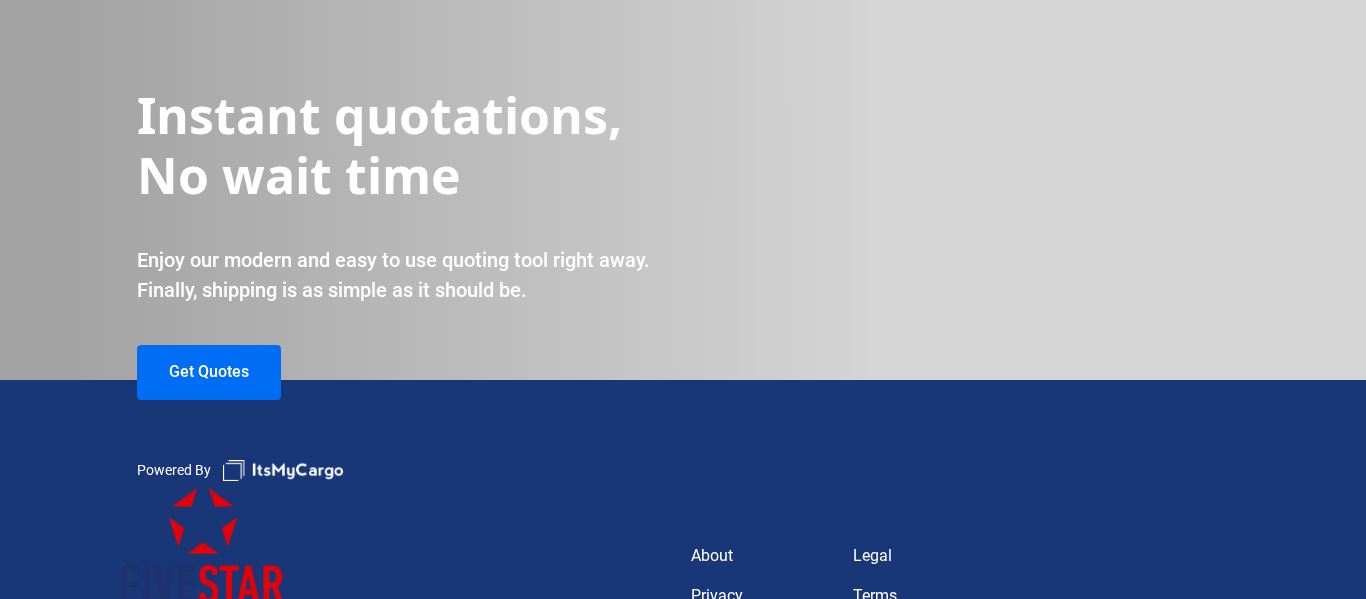 scroll, scrollTop: 182, scrollLeft: 0, axis: vertical 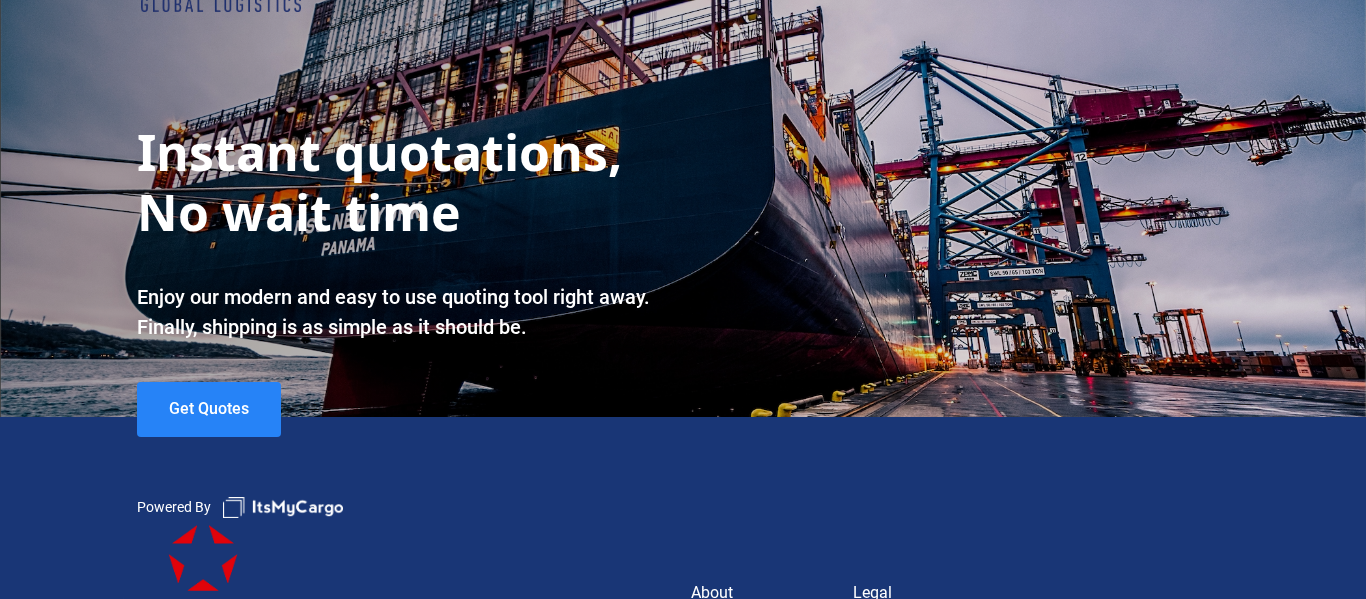 click on "Get Quotes" 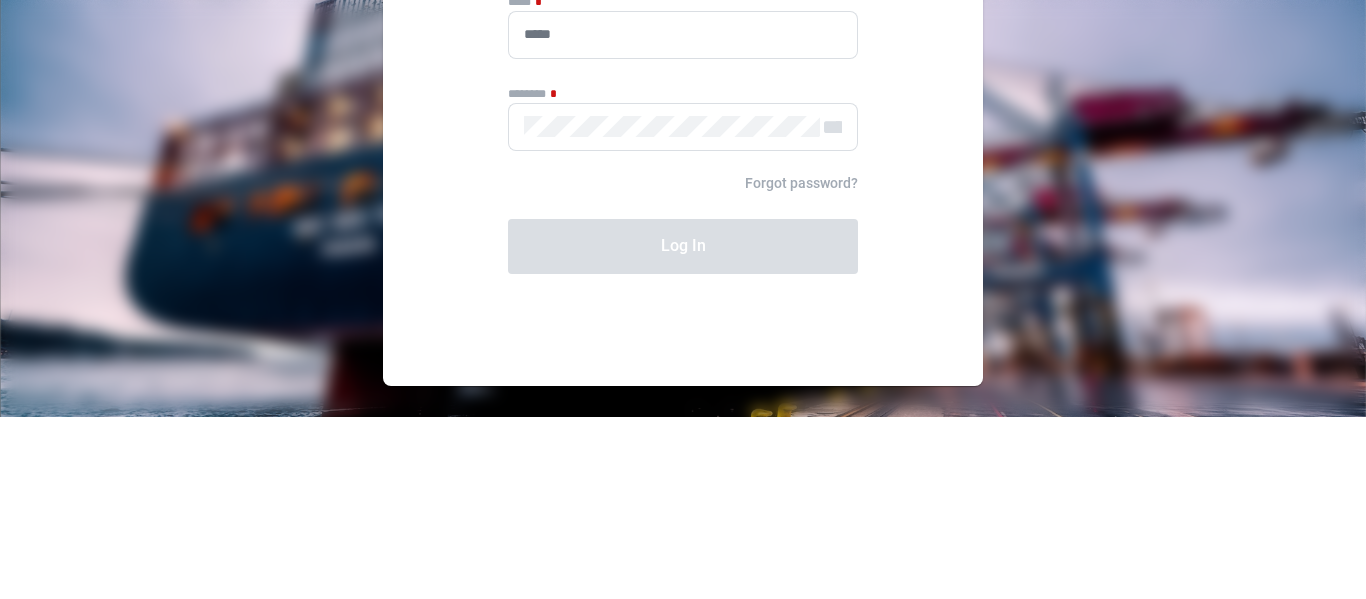 scroll, scrollTop: 0, scrollLeft: 0, axis: both 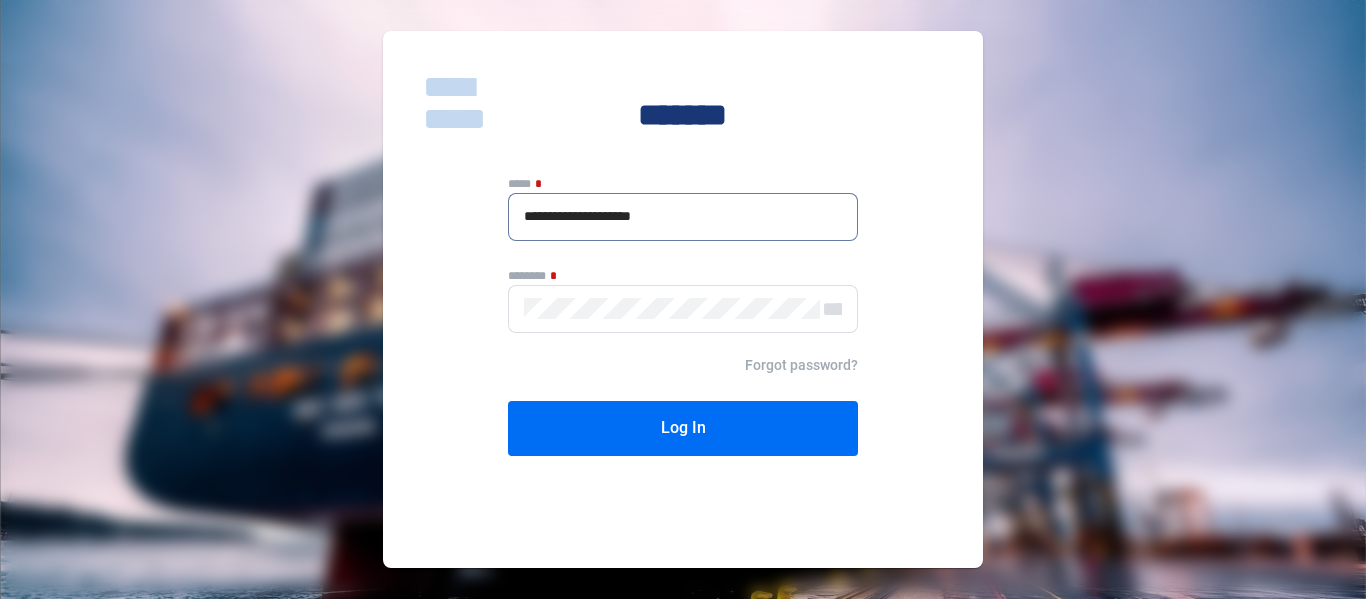 drag, startPoint x: 593, startPoint y: 213, endPoint x: 391, endPoint y: 215, distance: 202.0099 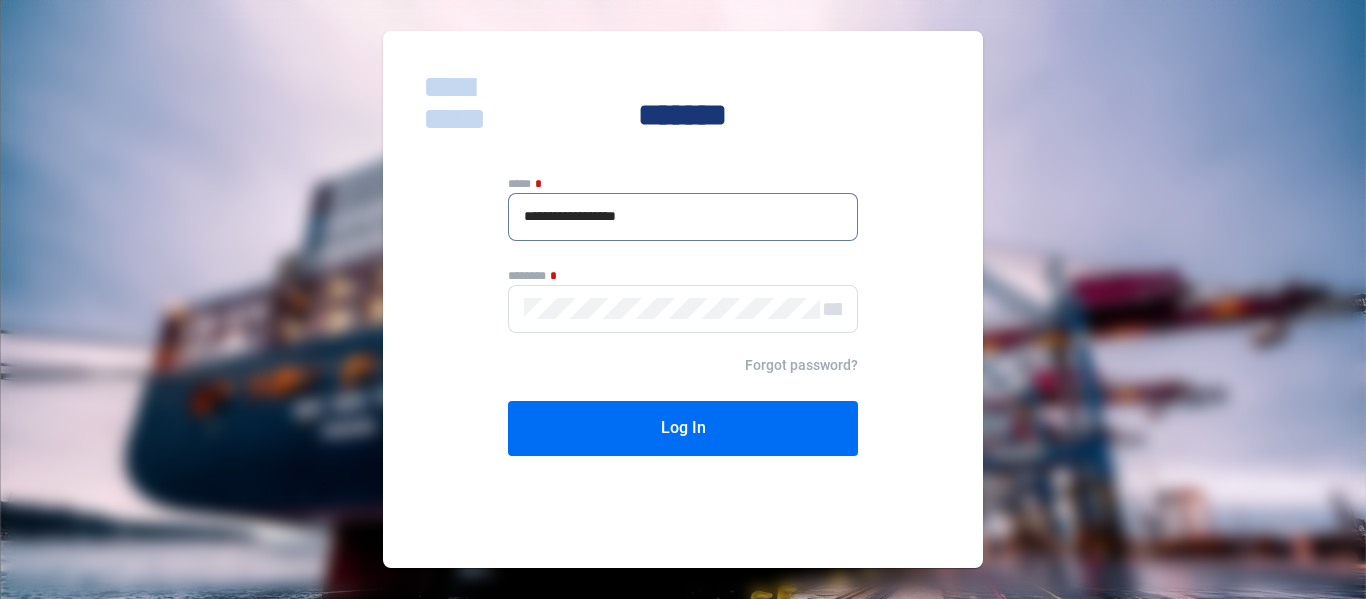 type on "**********" 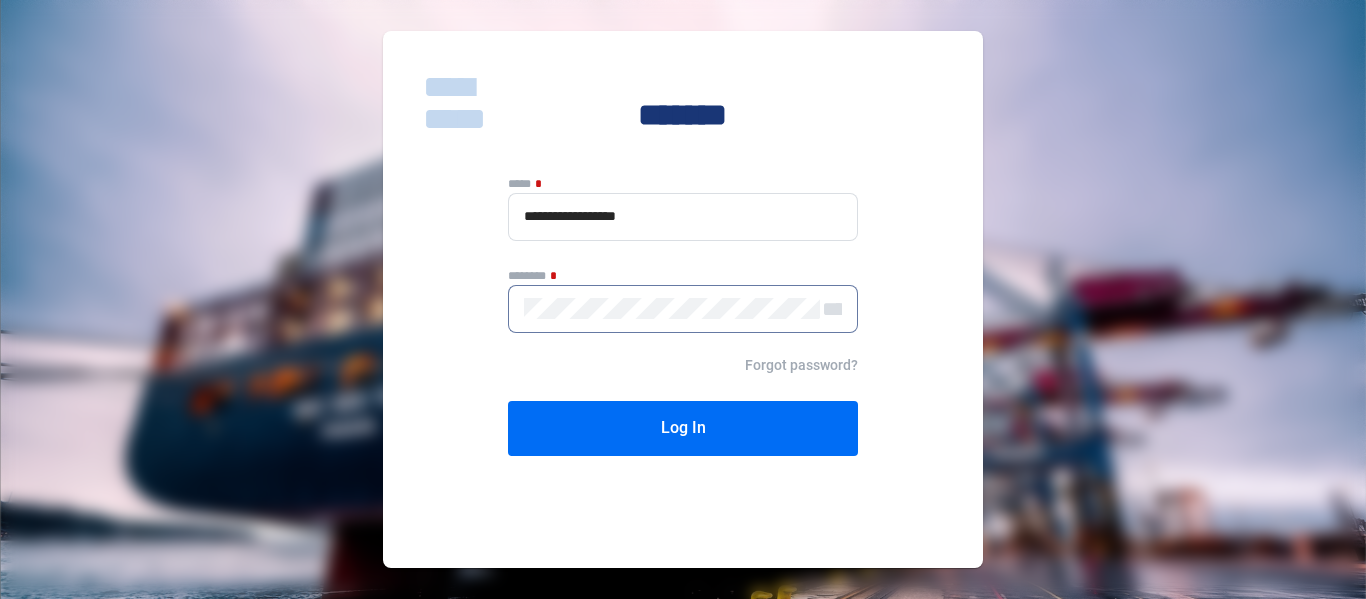 click on "**********" 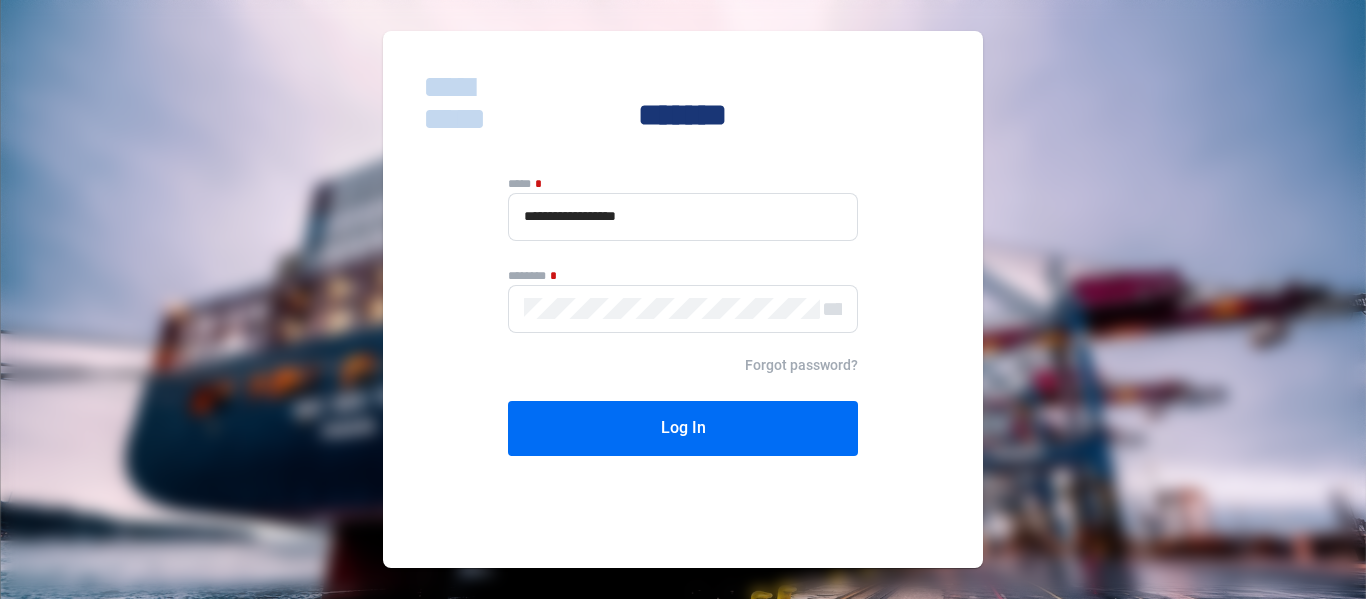click on "******" 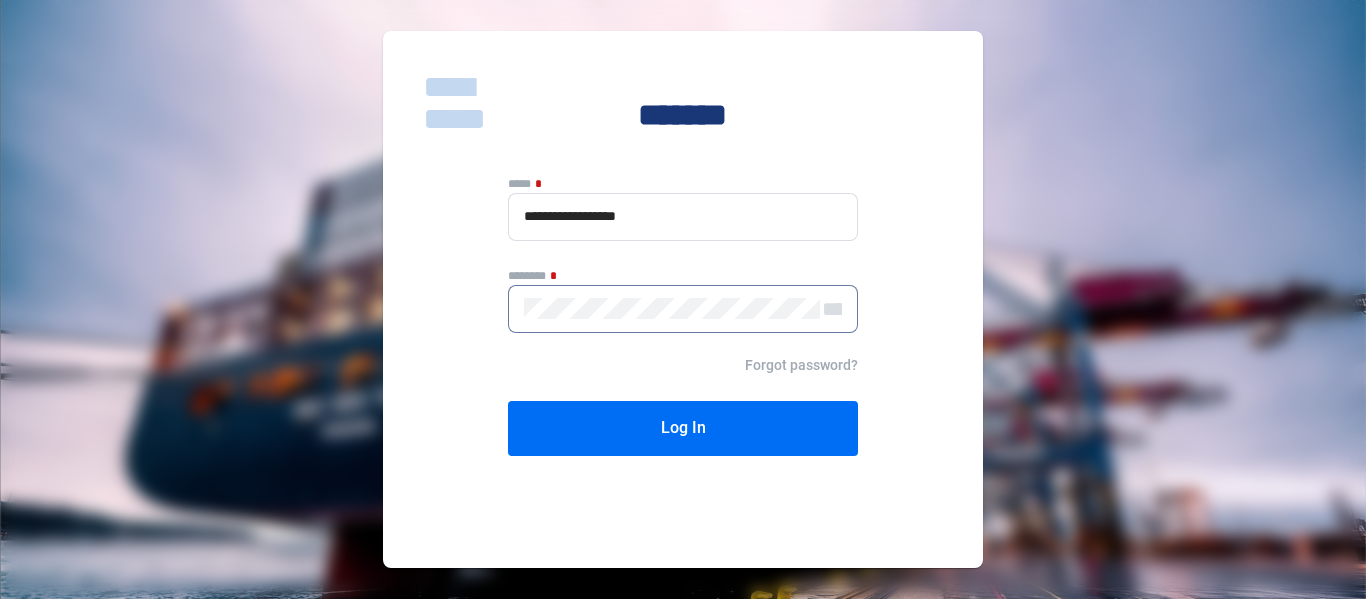 click on "******" 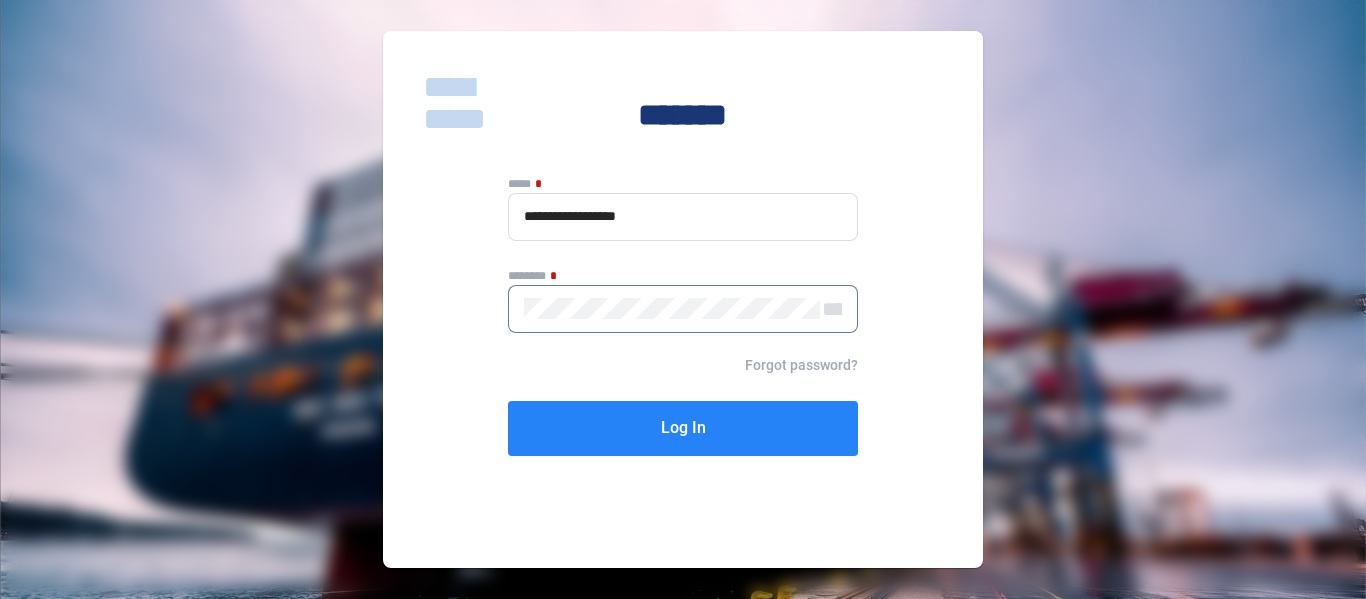 click on "Log In" 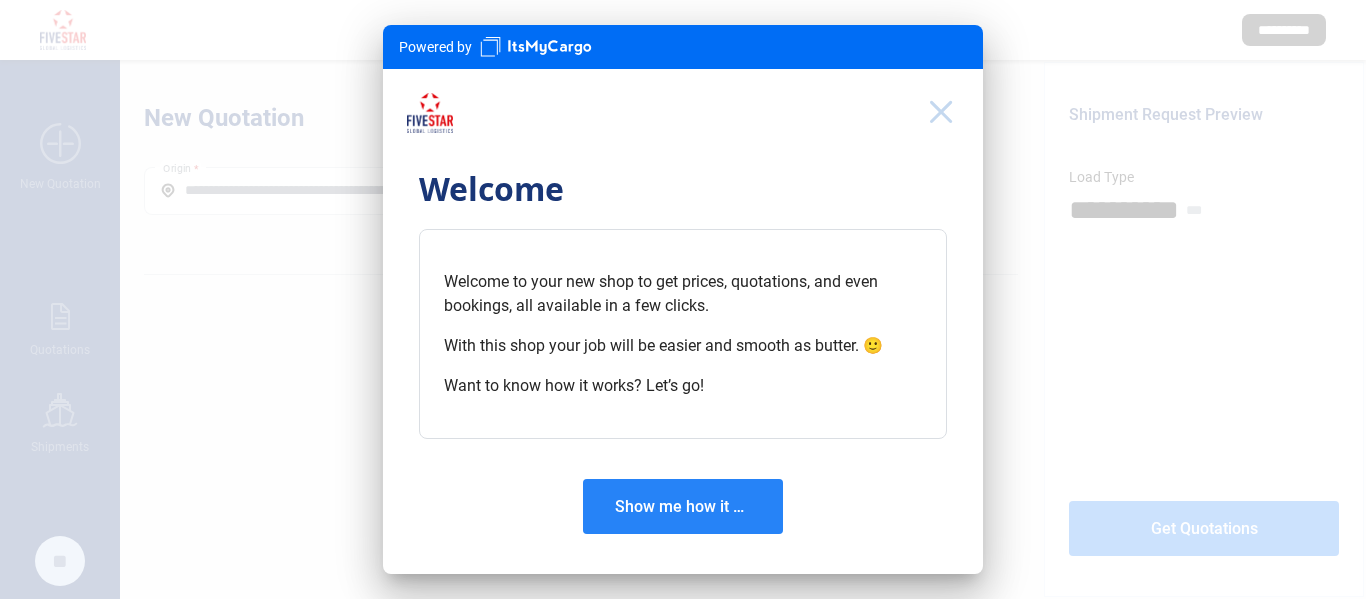 click on "Show me how it works" at bounding box center (695, 506) 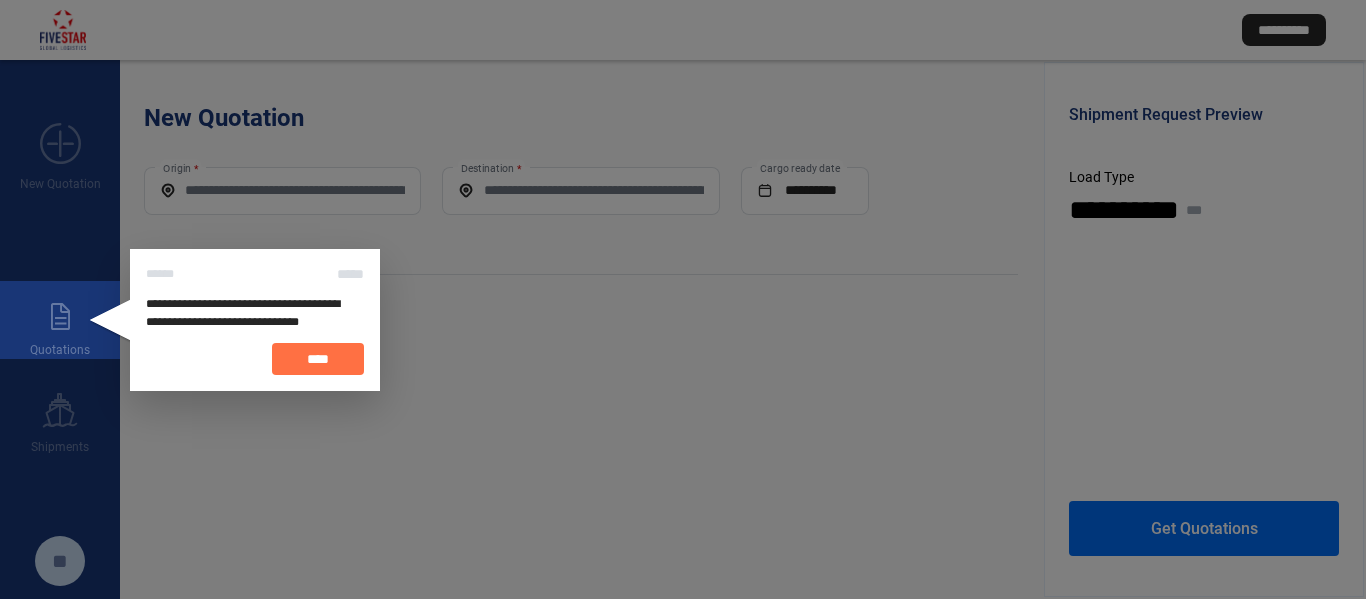 click on "****" at bounding box center (318, 359) 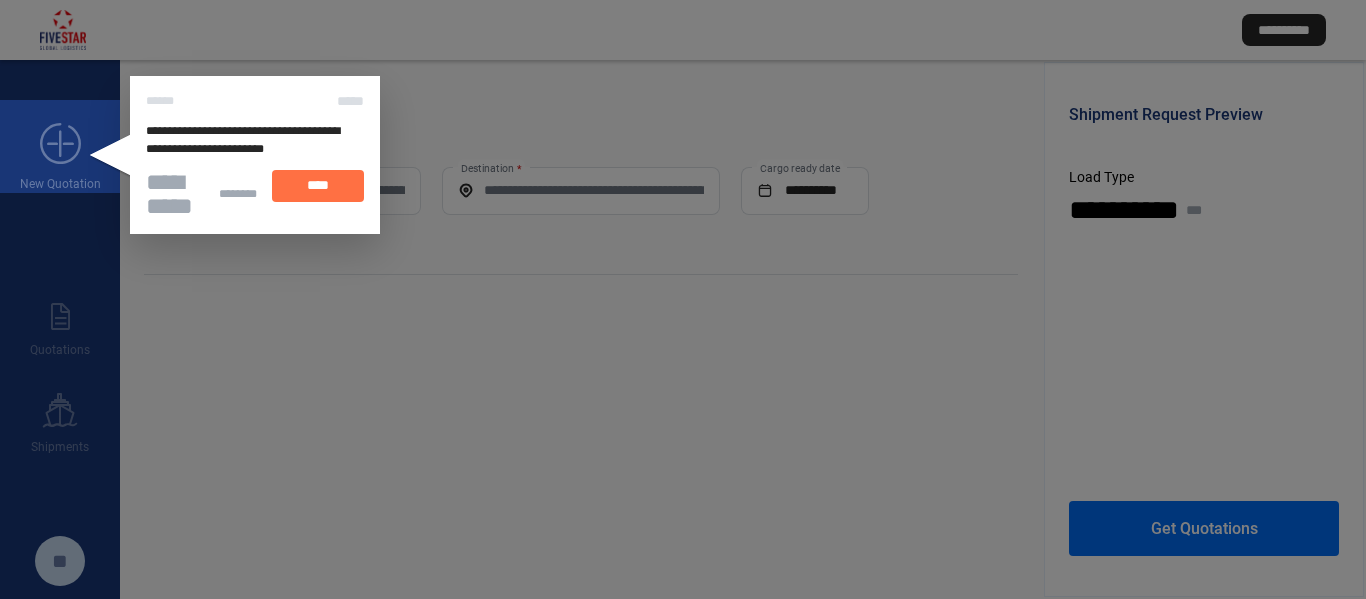click on "****" at bounding box center [318, 185] 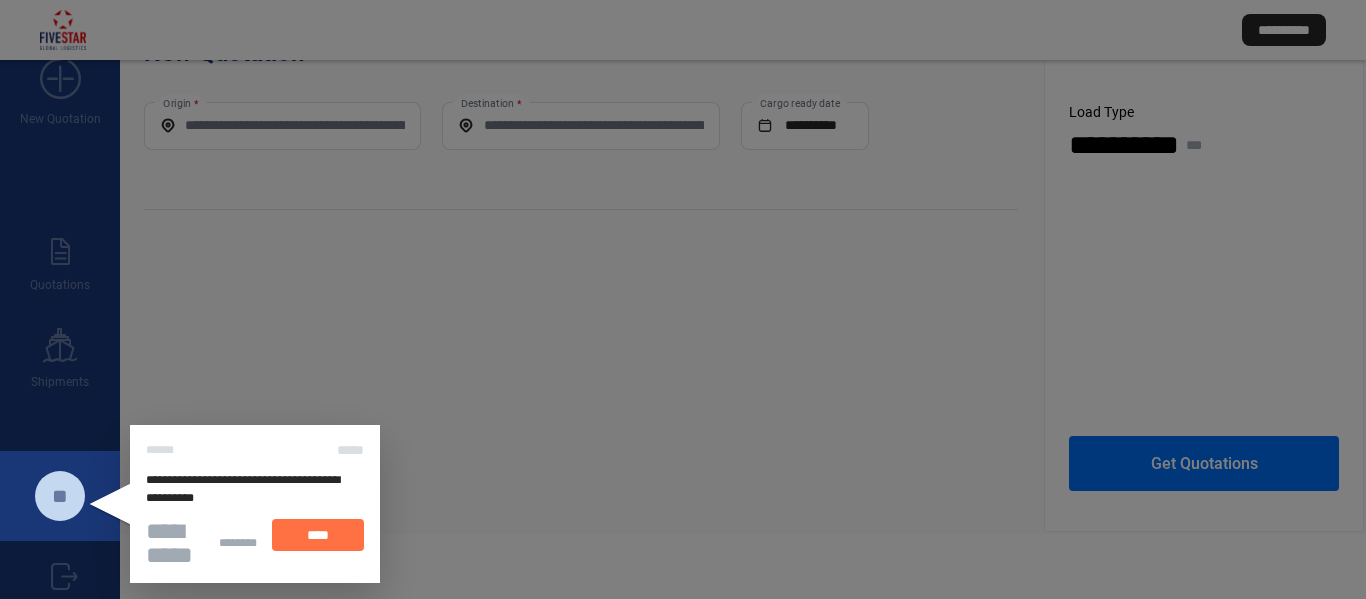 scroll, scrollTop: 100, scrollLeft: 0, axis: vertical 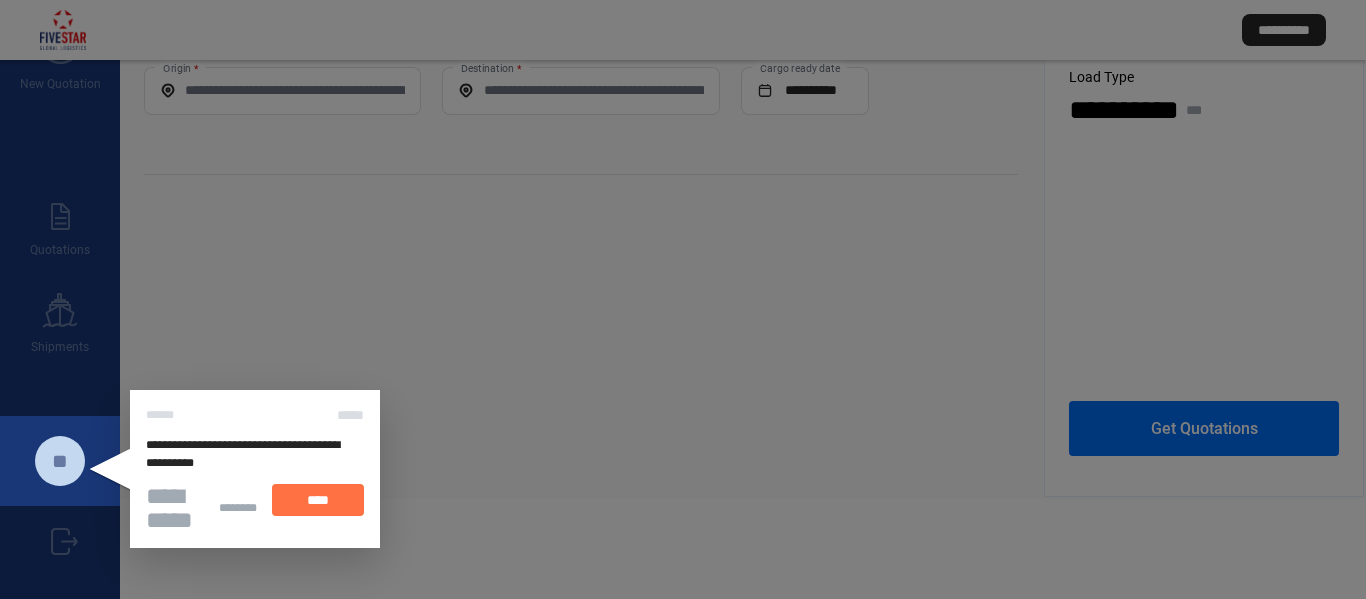 click on "****" at bounding box center (318, 500) 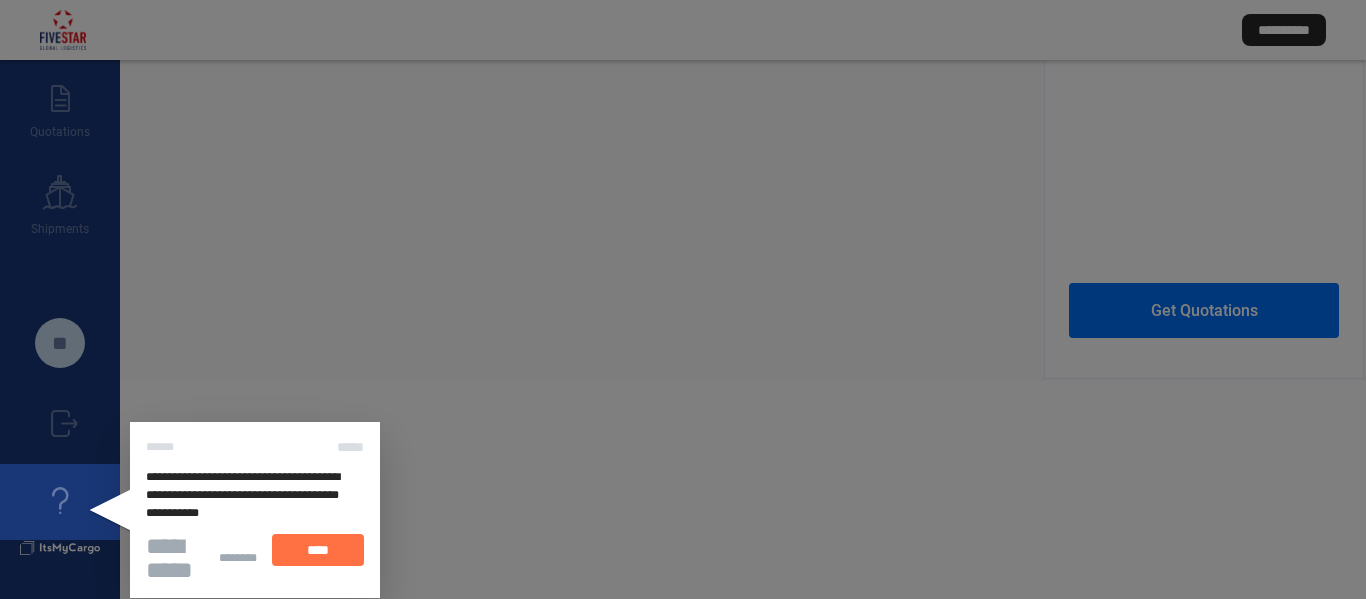 scroll, scrollTop: 220, scrollLeft: 0, axis: vertical 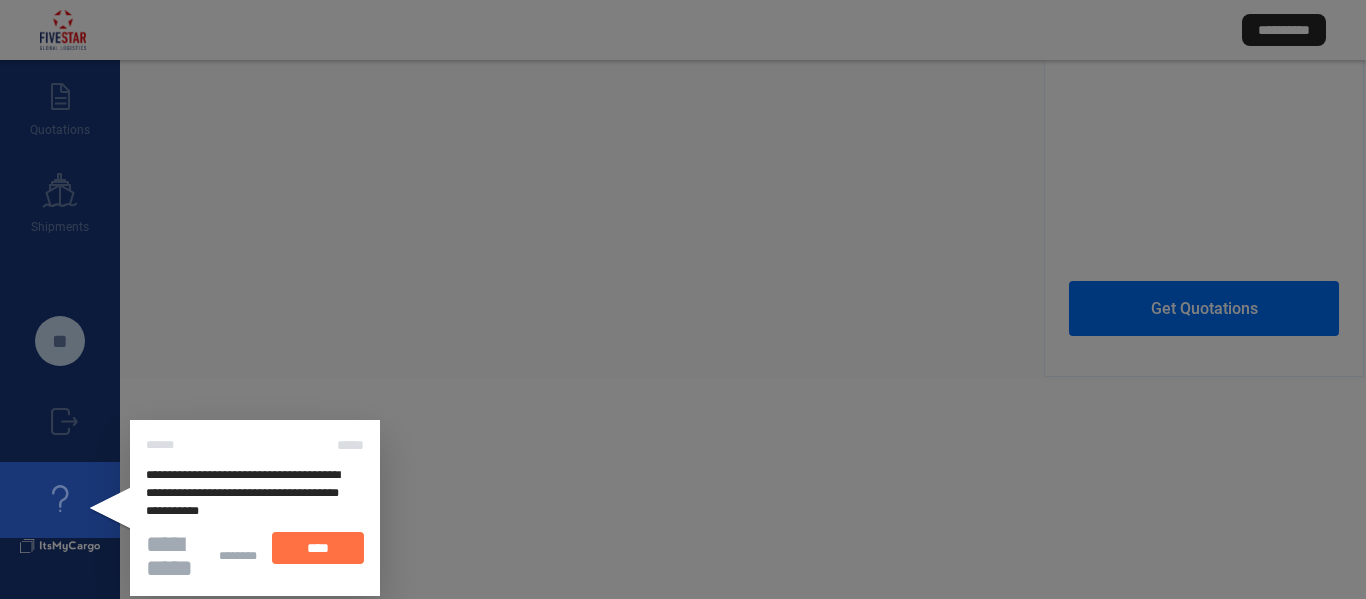 click on "****" at bounding box center [318, 548] 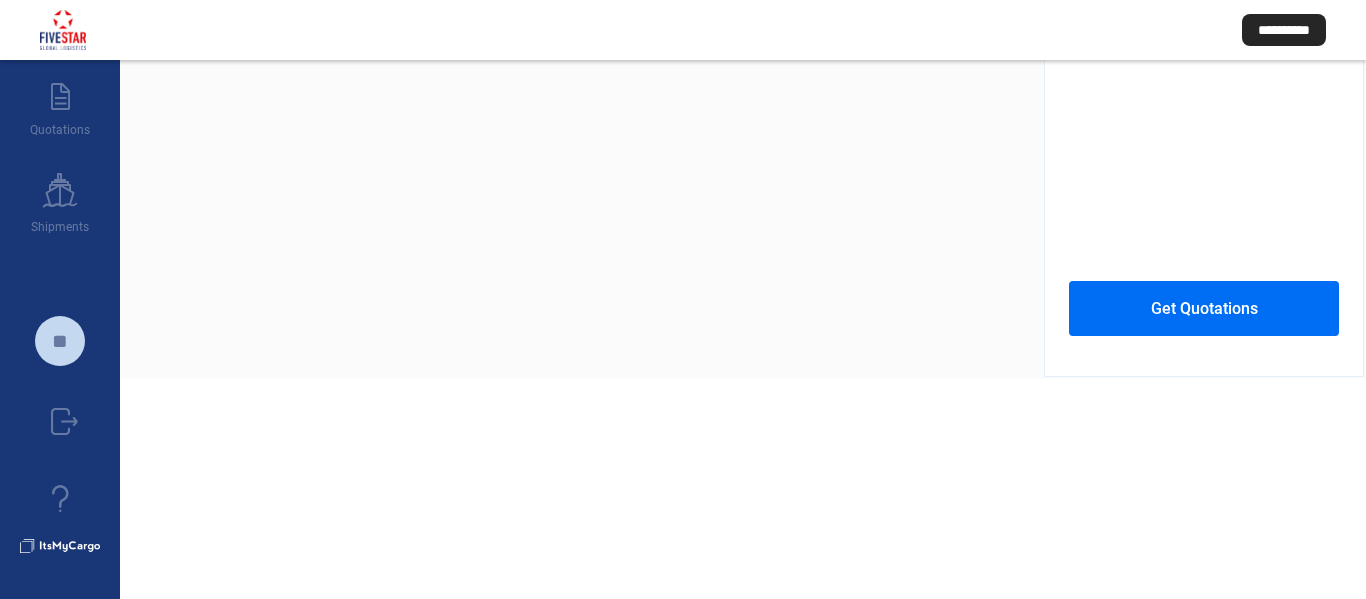 click on "**" at bounding box center (60, 341) 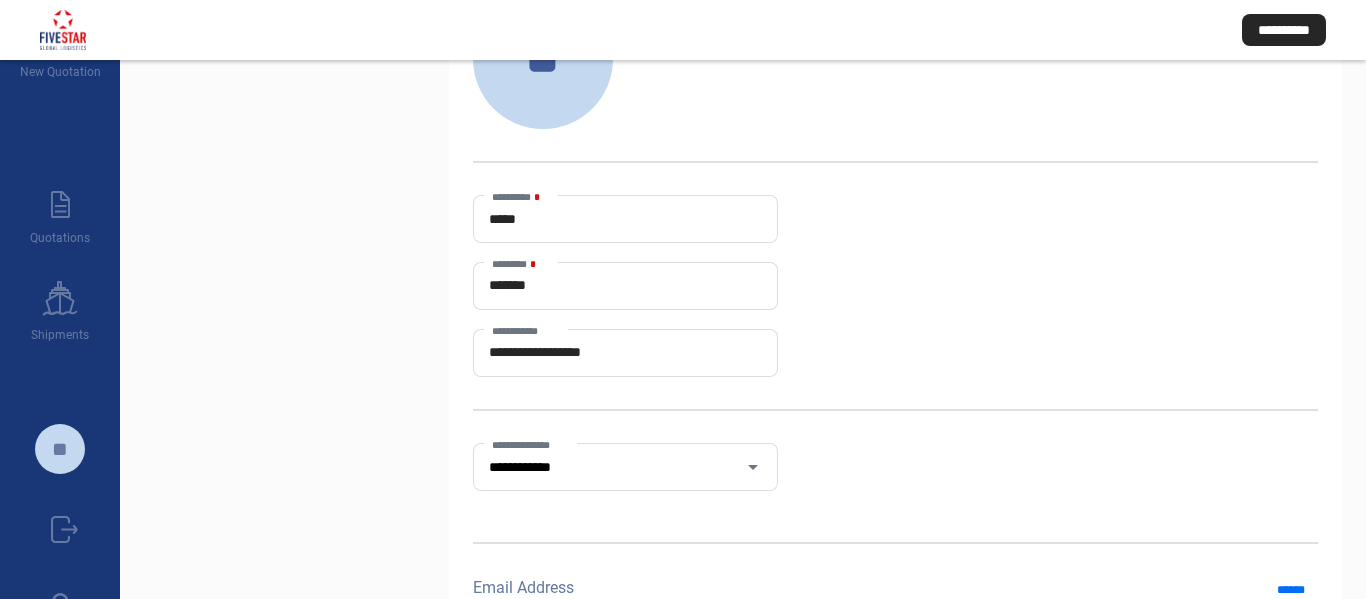 scroll, scrollTop: 36, scrollLeft: 0, axis: vertical 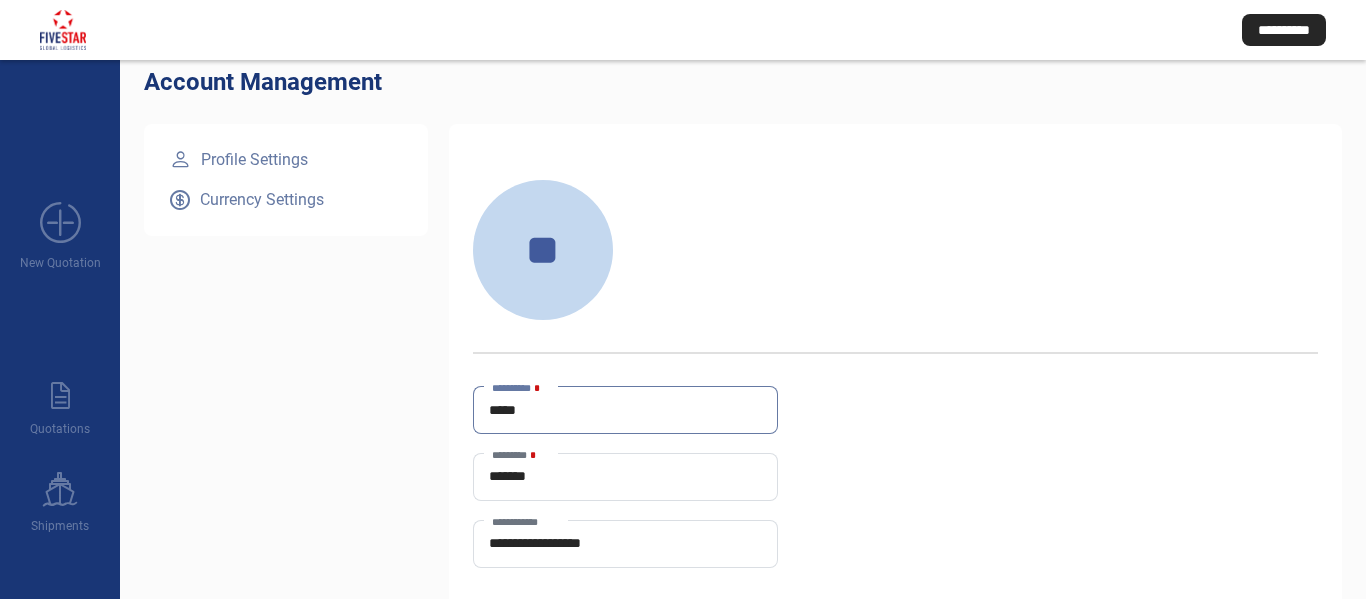 drag, startPoint x: 567, startPoint y: 408, endPoint x: 260, endPoint y: 415, distance: 307.0798 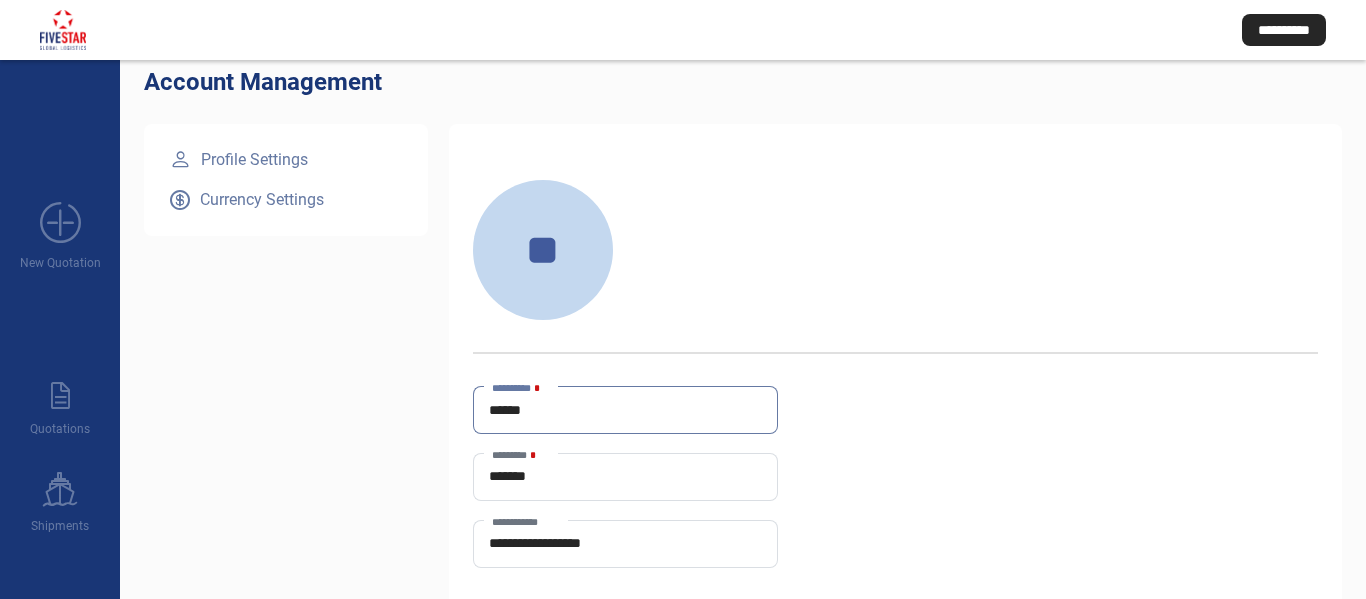 type on "*****" 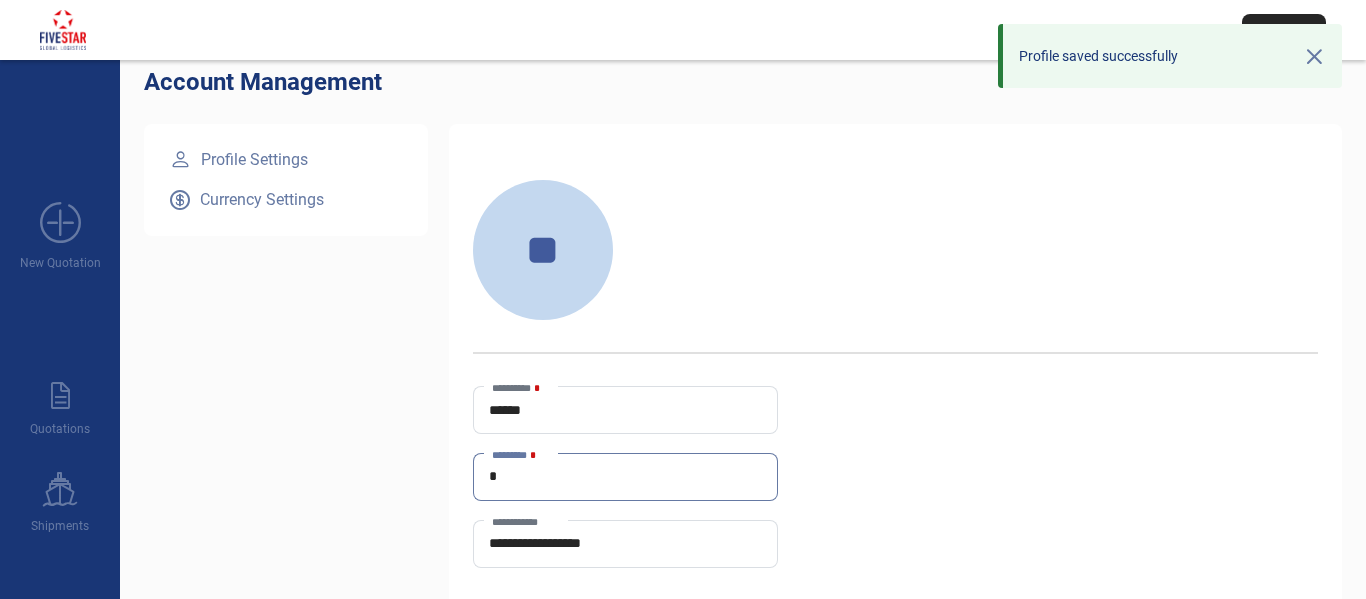 type on "**" 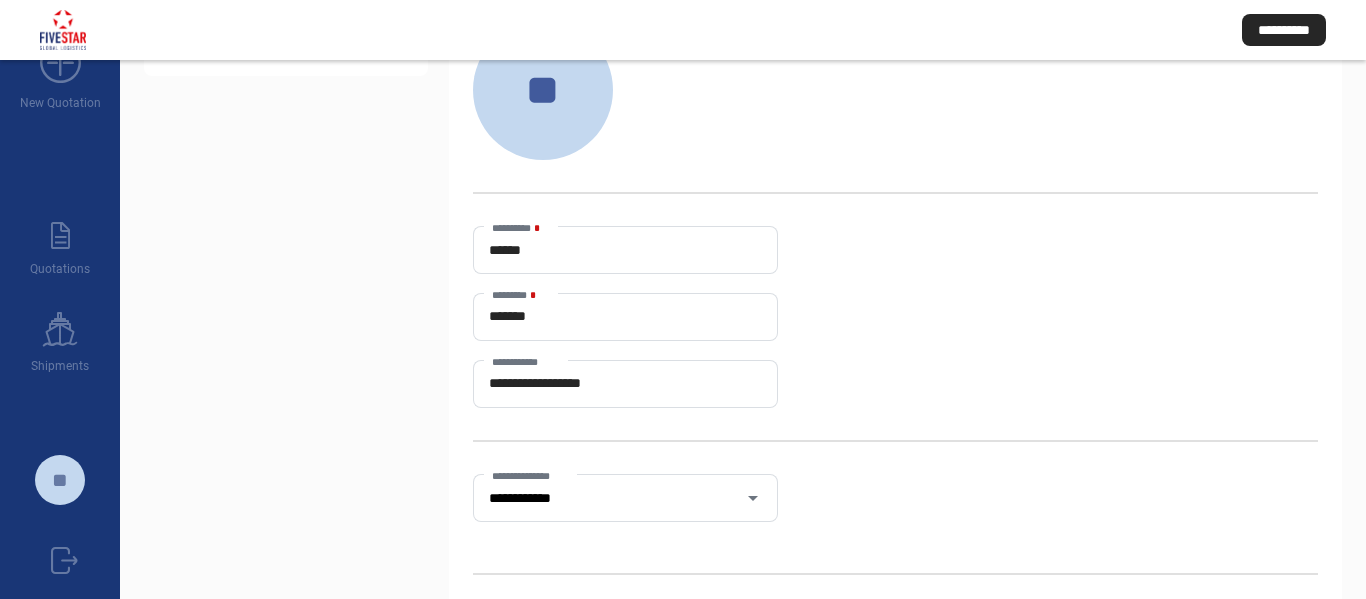 scroll, scrollTop: 200, scrollLeft: 0, axis: vertical 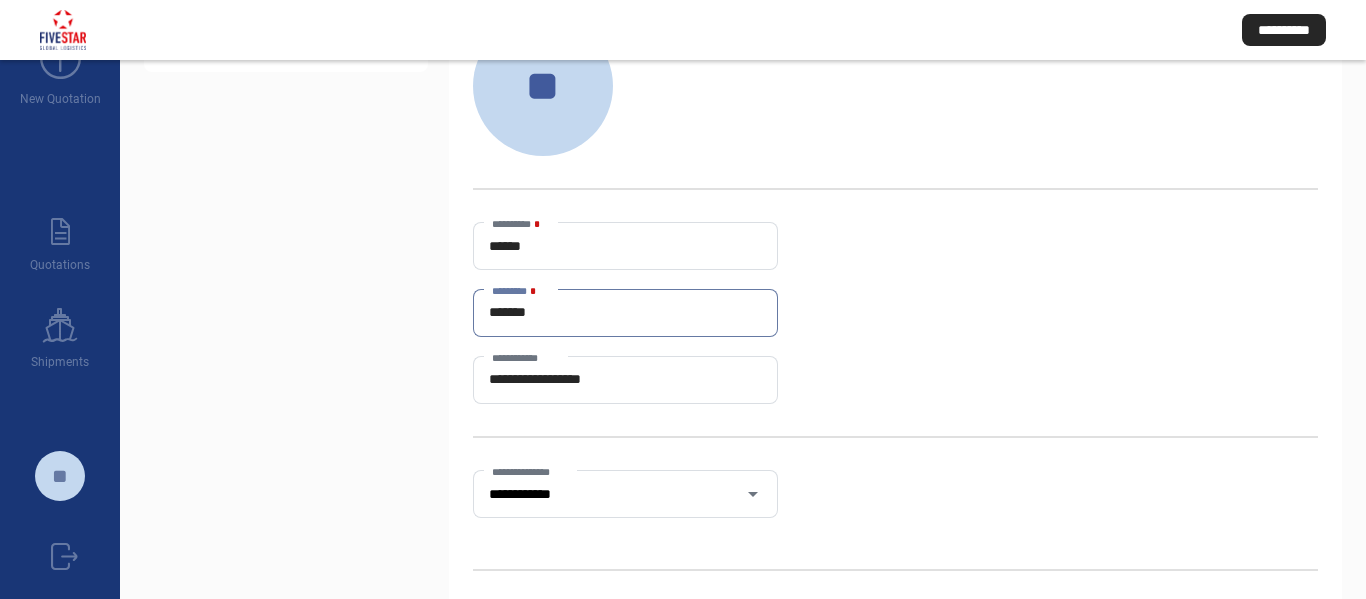 drag, startPoint x: 589, startPoint y: 311, endPoint x: 424, endPoint y: 284, distance: 167.1945 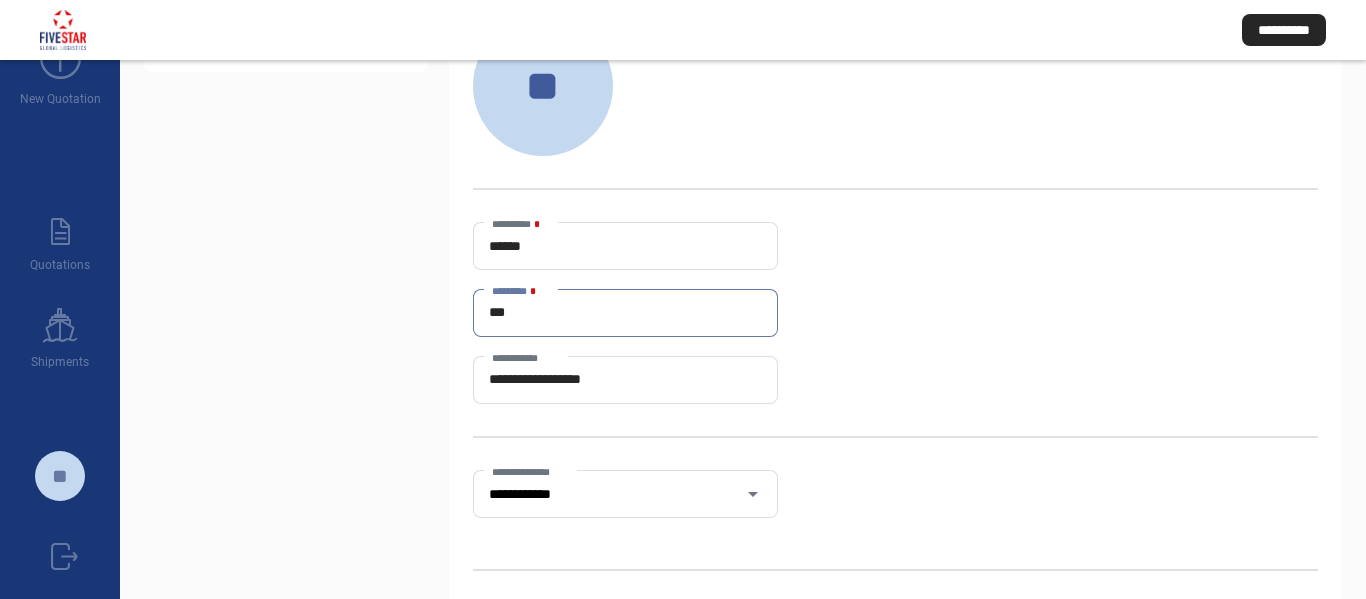 type on "****" 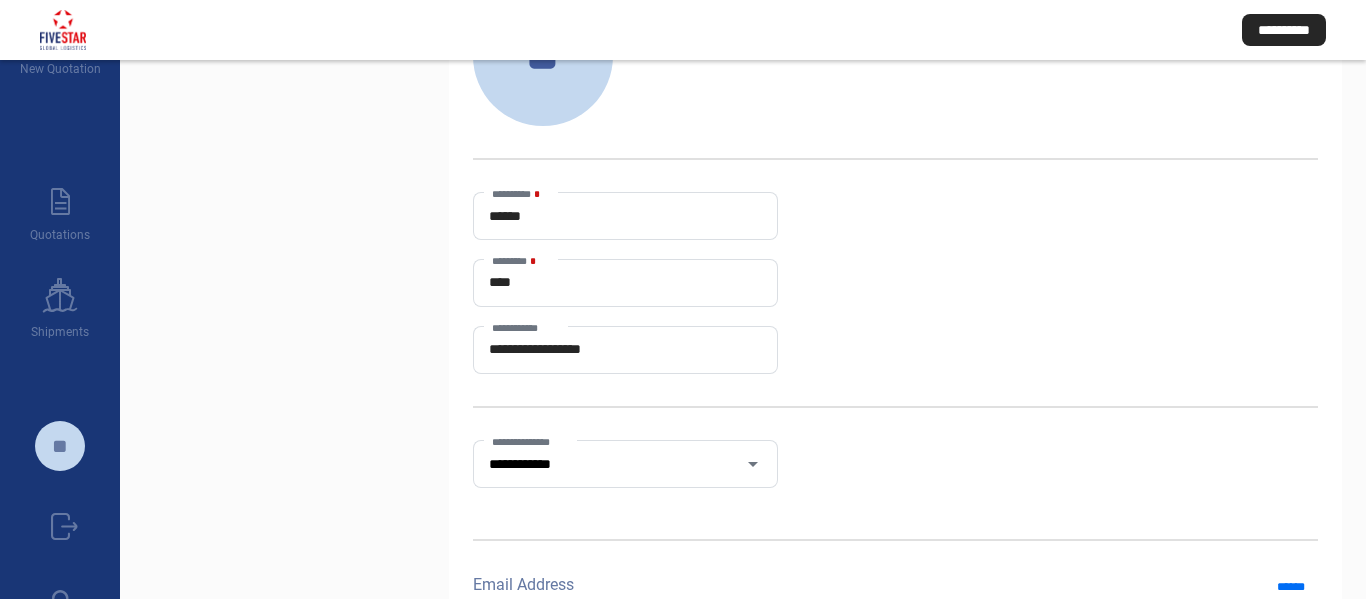 scroll, scrollTop: 300, scrollLeft: 0, axis: vertical 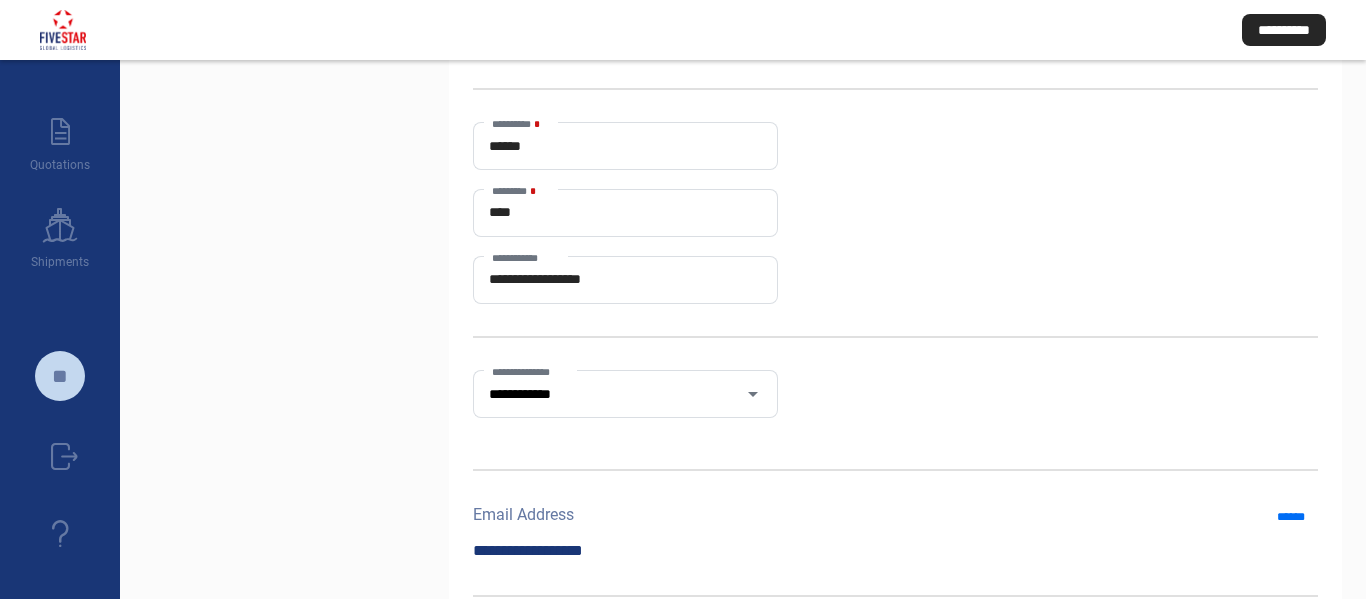 click on "****" at bounding box center [625, 212] 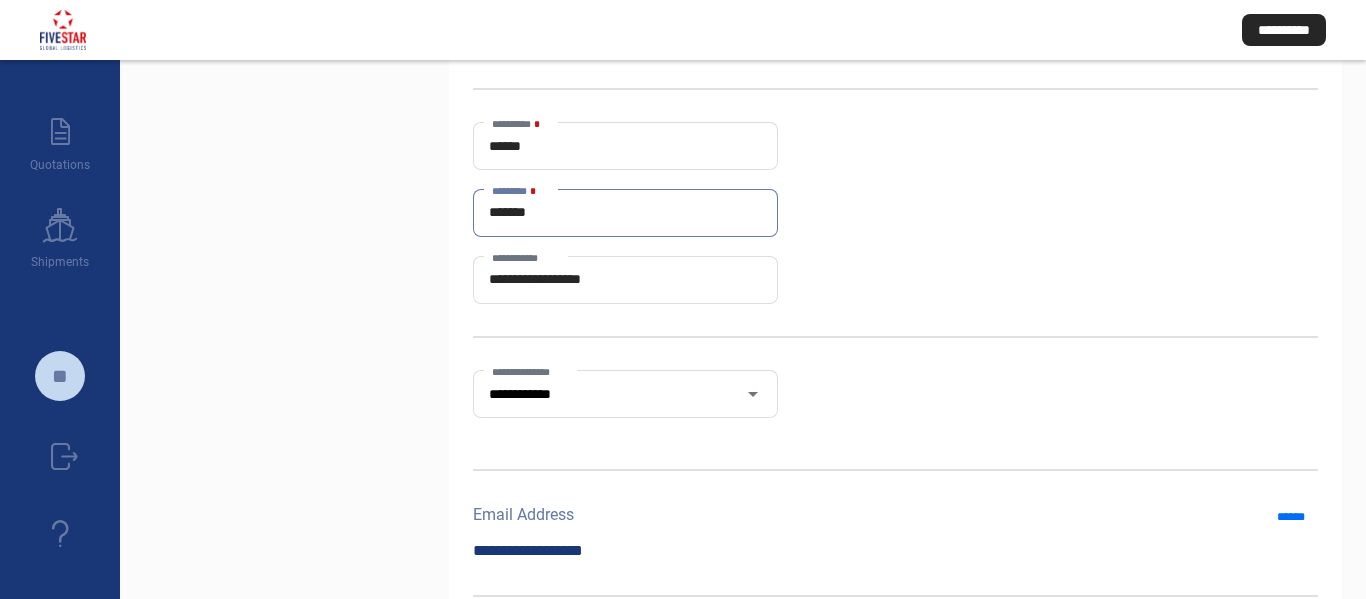 type on "********" 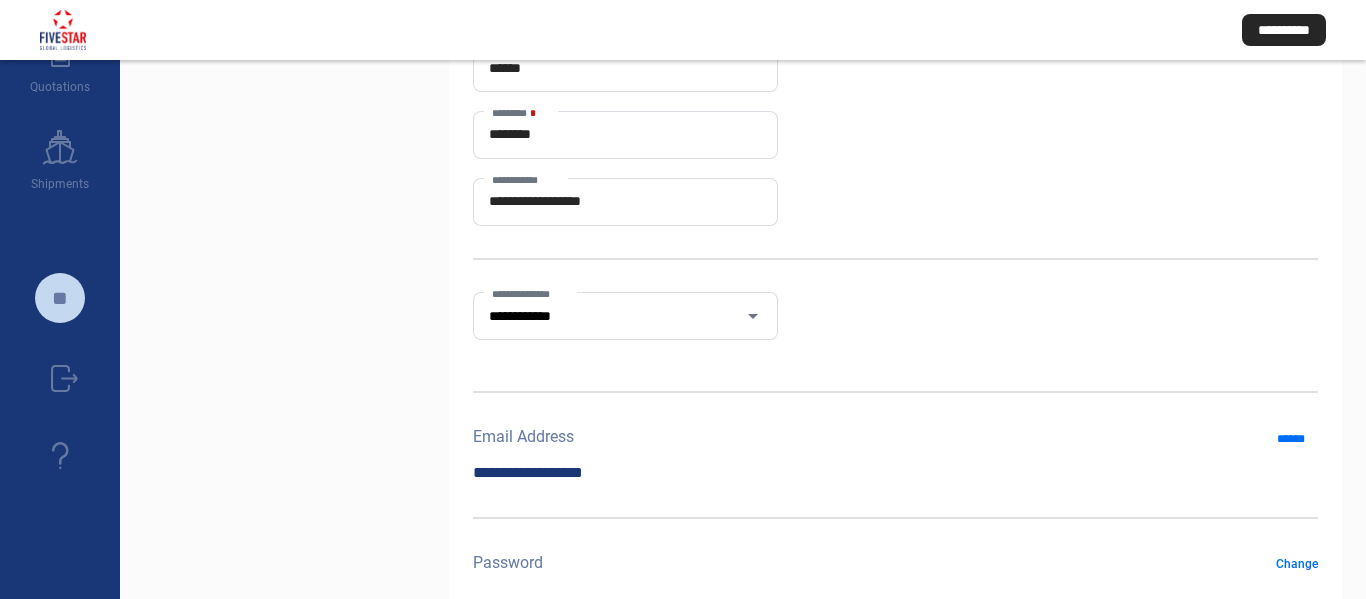 scroll, scrollTop: 400, scrollLeft: 0, axis: vertical 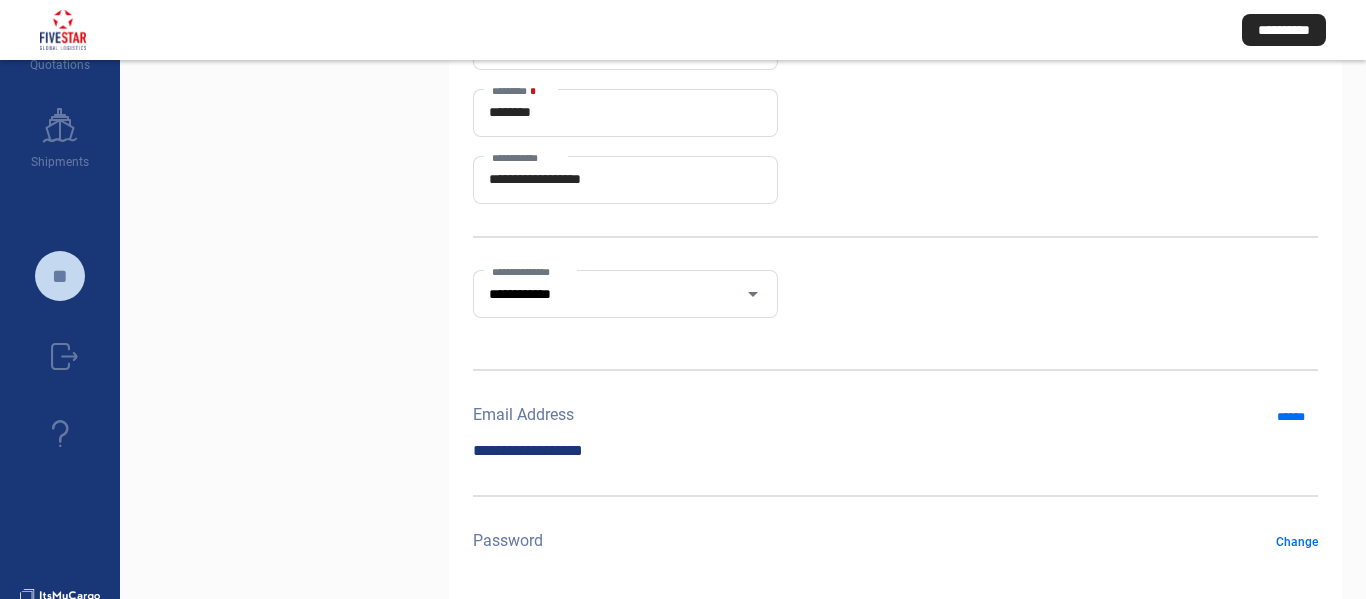 click on "**********" 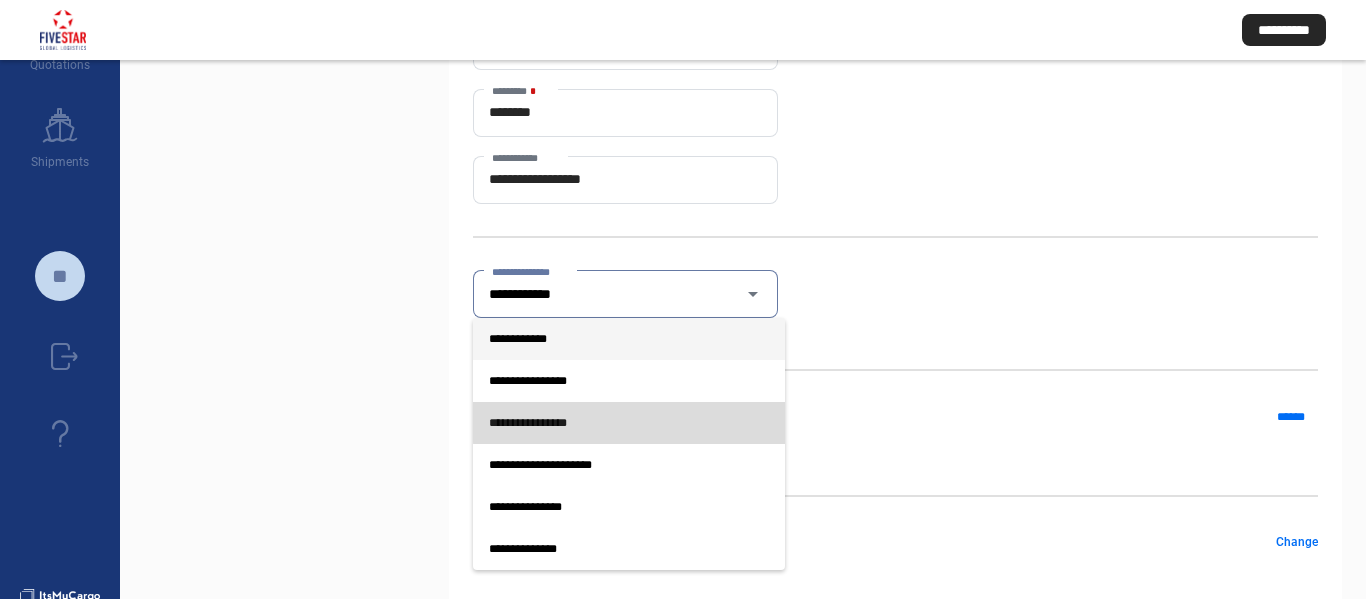 click on "**********" at bounding box center [629, 423] 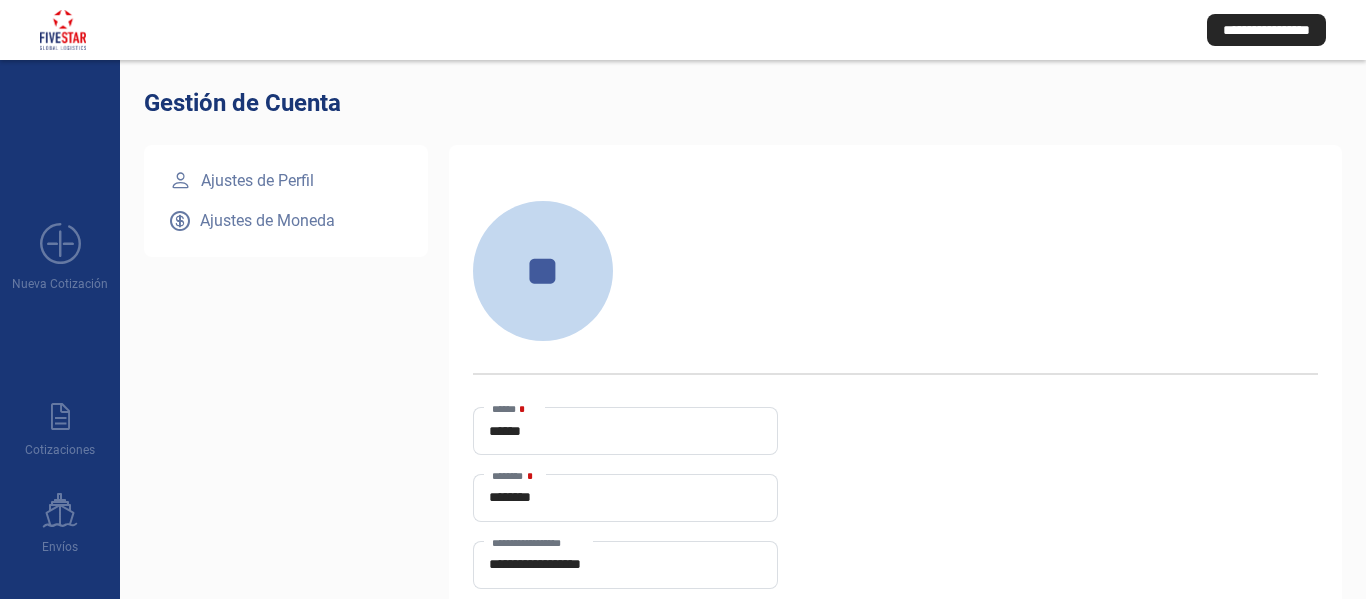 scroll, scrollTop: 0, scrollLeft: 0, axis: both 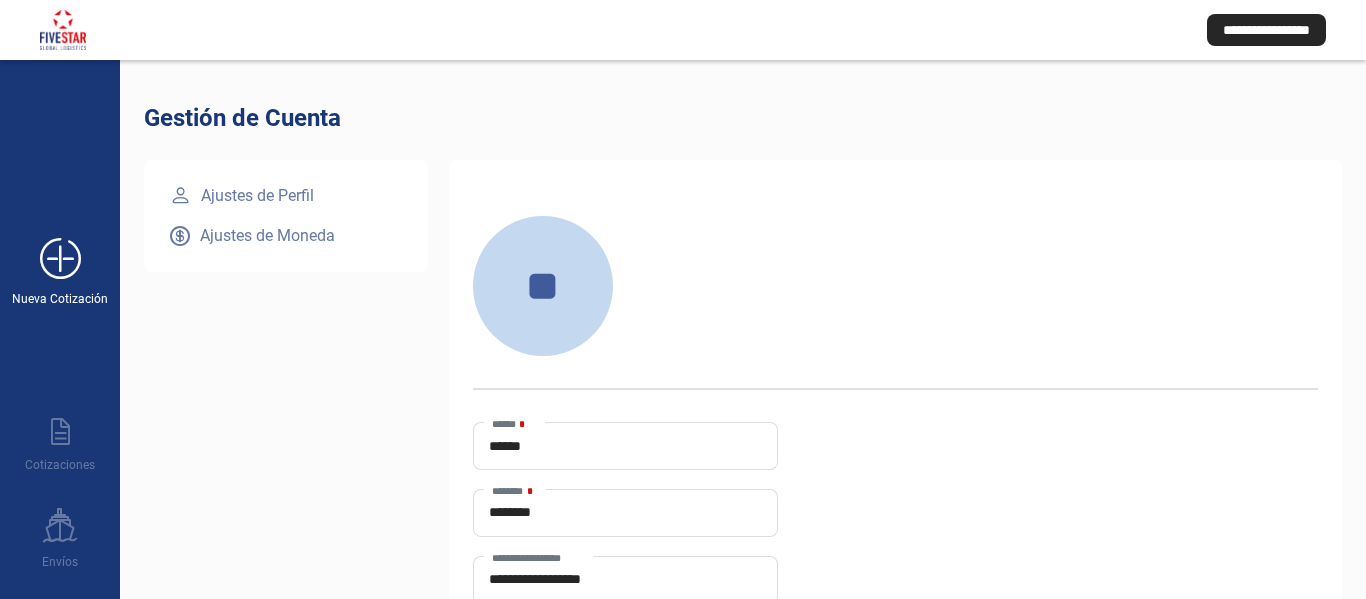 click on "add_new" at bounding box center [60, 259] 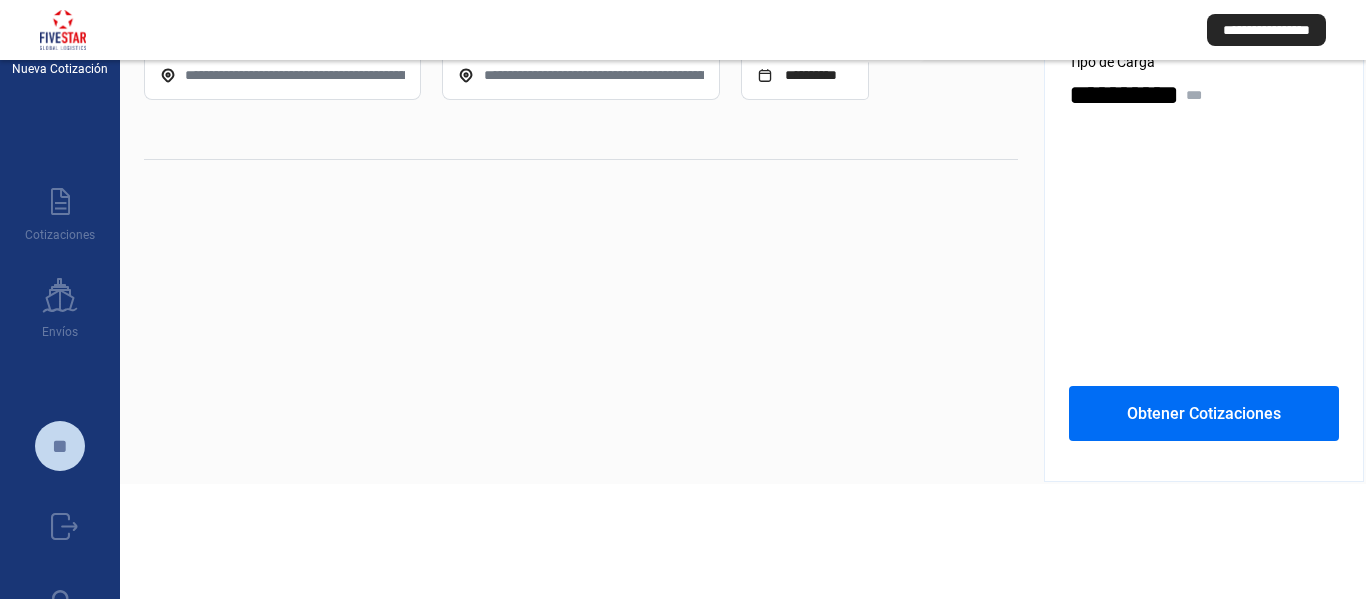 scroll, scrollTop: 200, scrollLeft: 0, axis: vertical 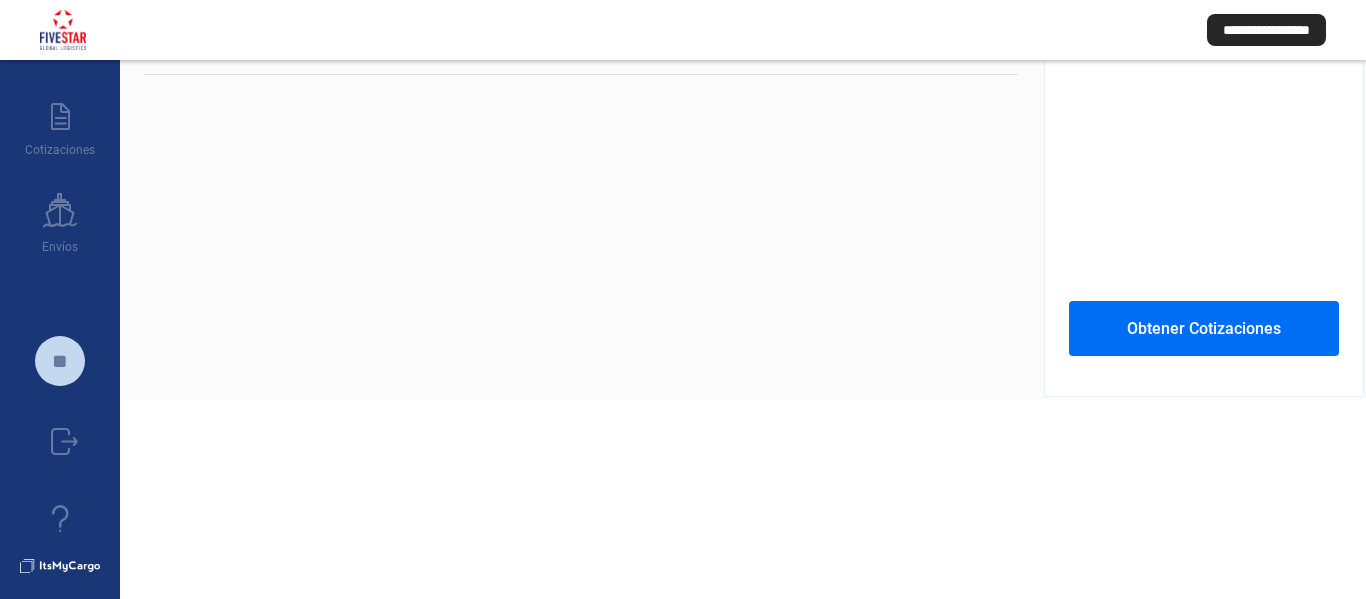 click on "**" at bounding box center (60, 361) 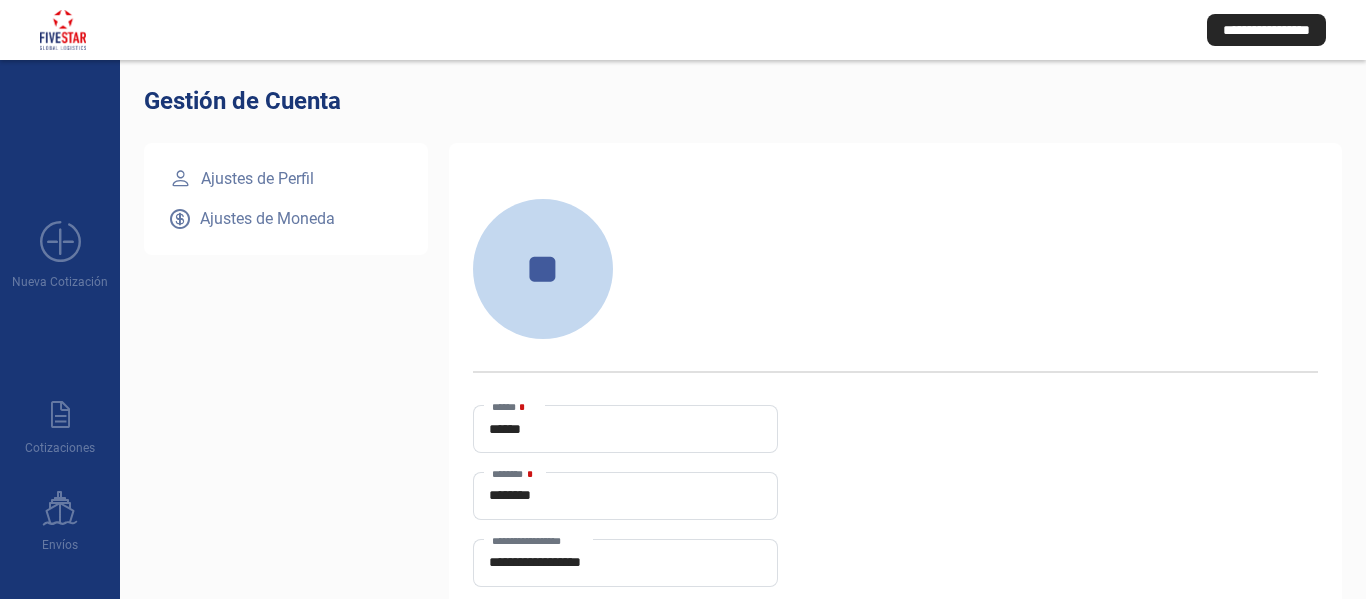 scroll, scrollTop: 0, scrollLeft: 0, axis: both 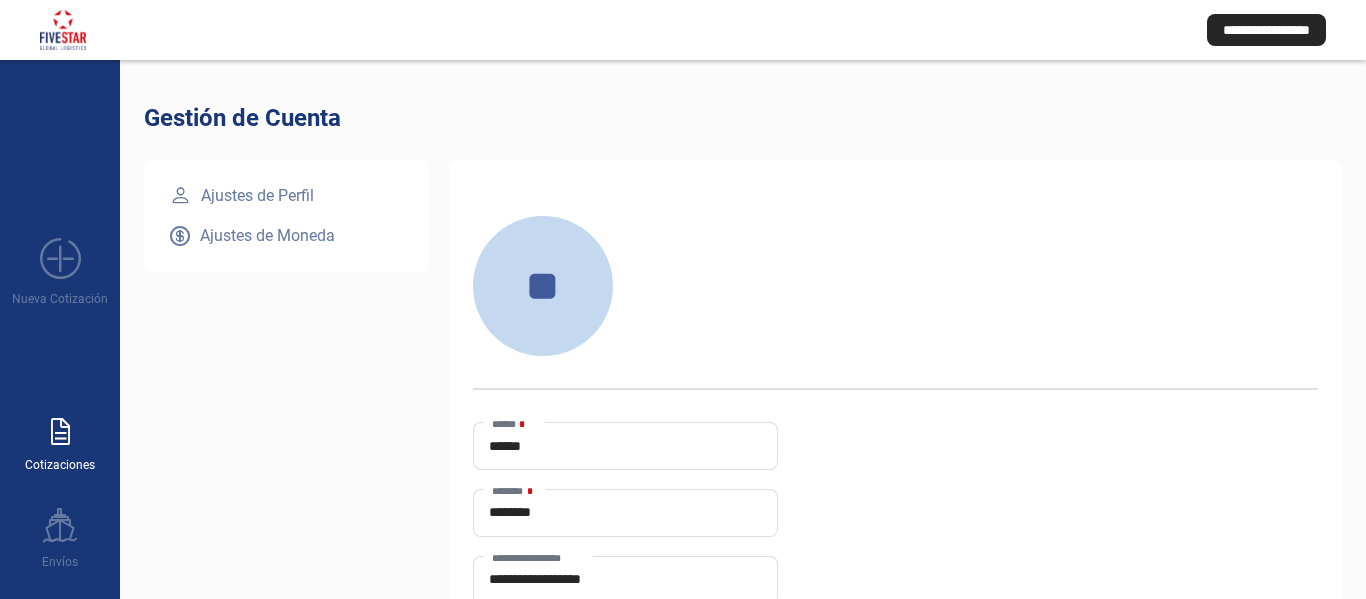 click on "paper_text" at bounding box center [60, 432] 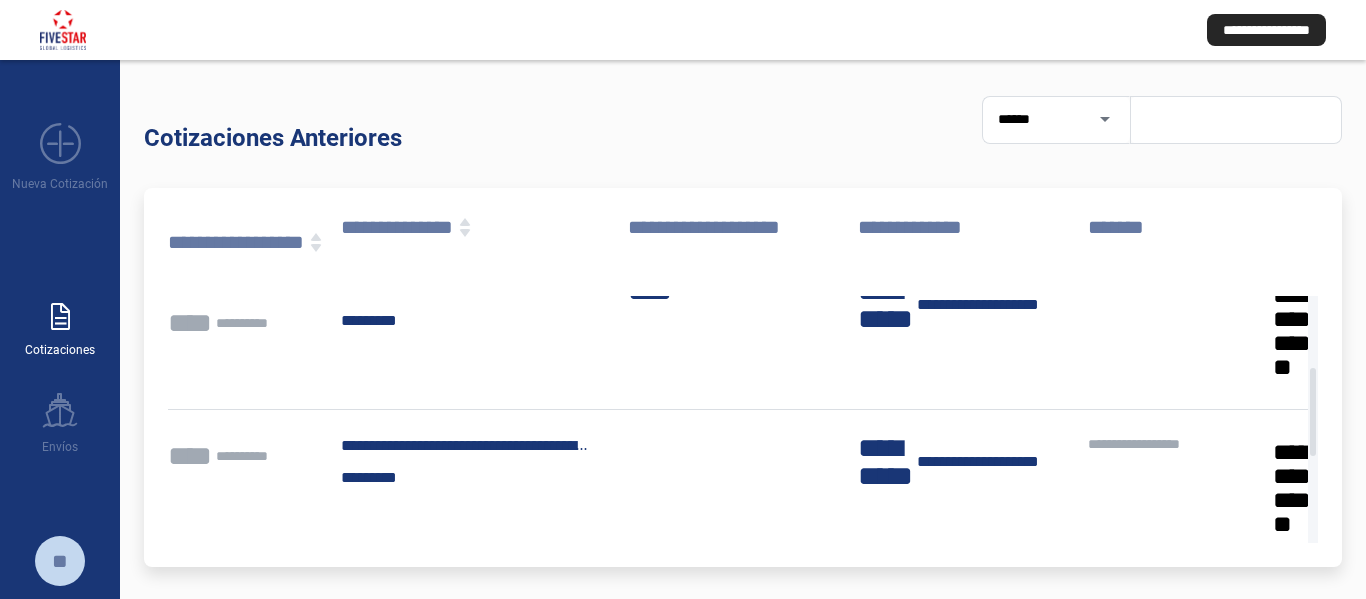 scroll, scrollTop: 0, scrollLeft: 0, axis: both 